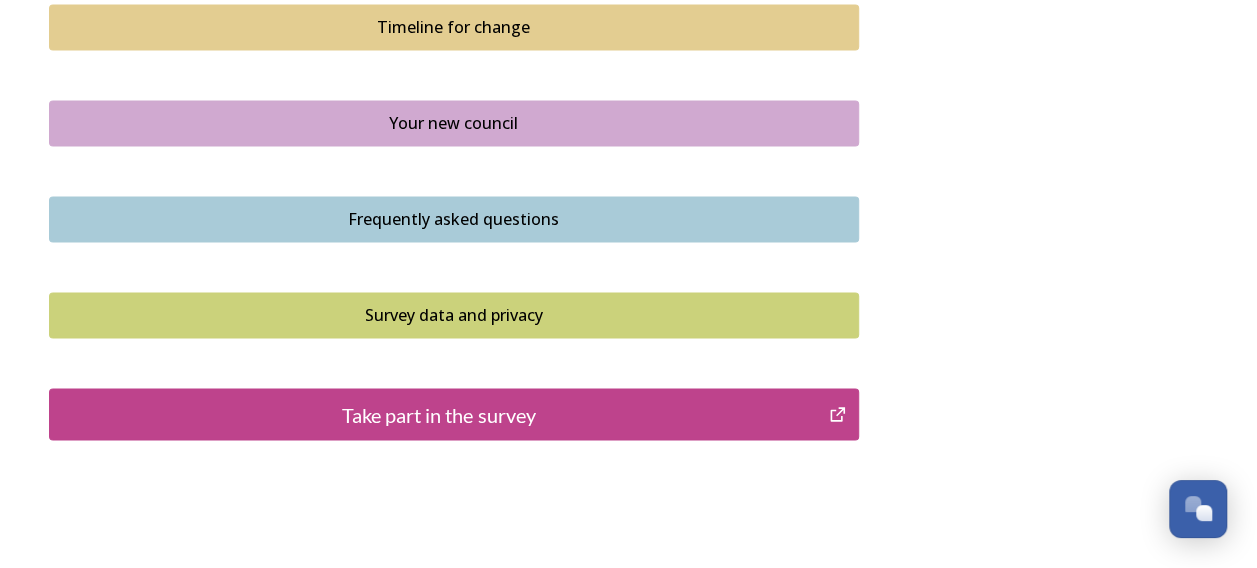 scroll, scrollTop: 1500, scrollLeft: 0, axis: vertical 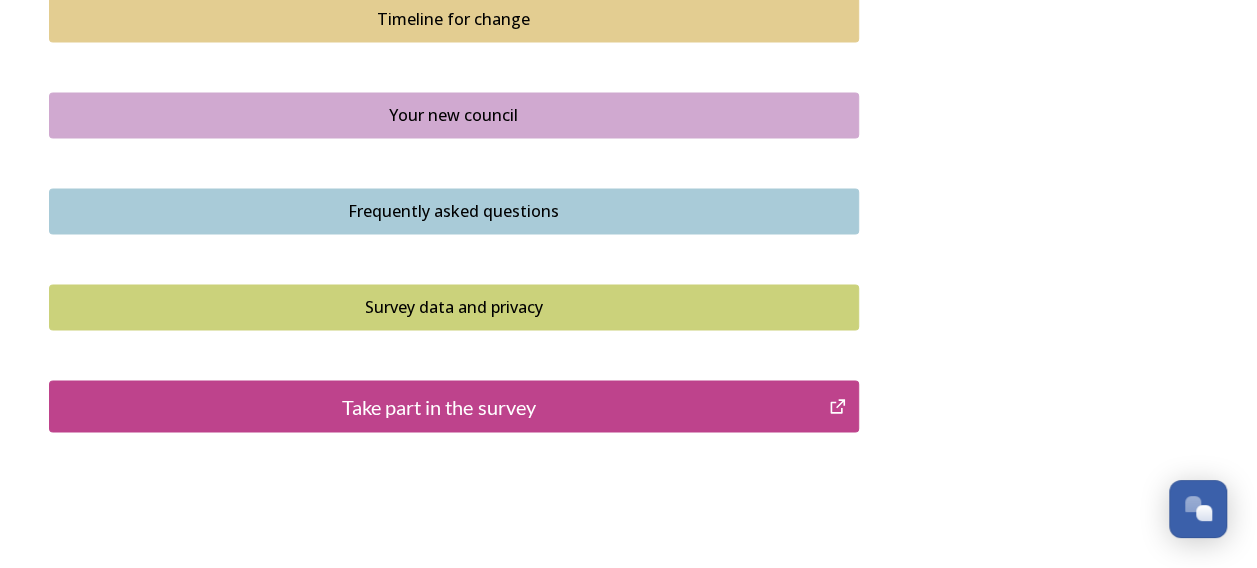 click on "Take part in the survey" at bounding box center [439, 406] 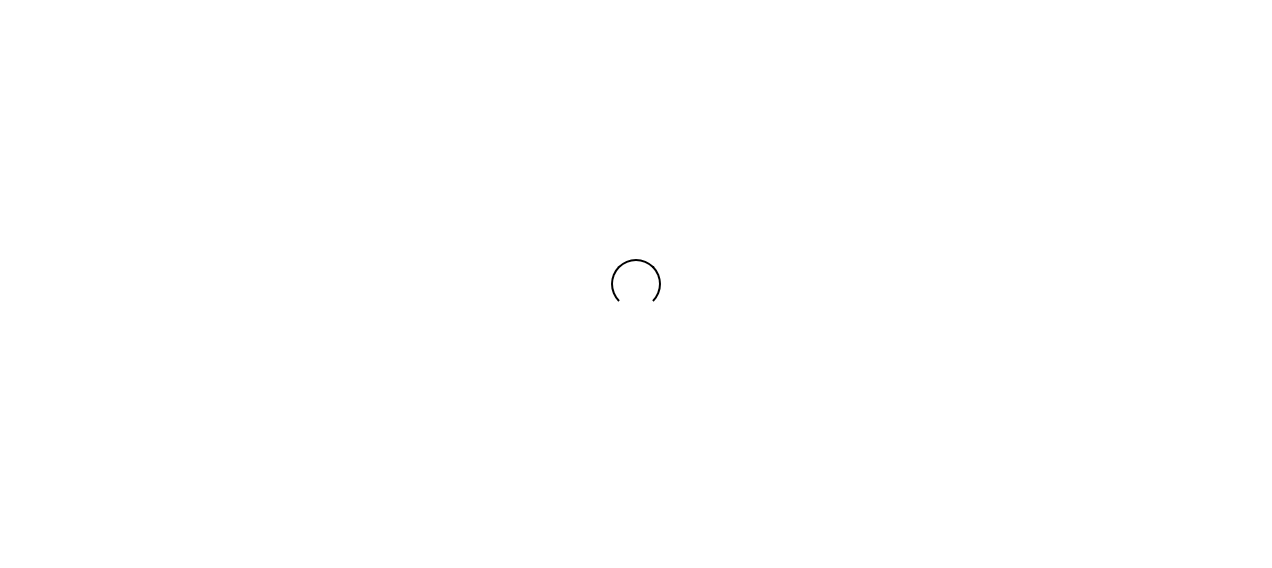 scroll, scrollTop: 0, scrollLeft: 0, axis: both 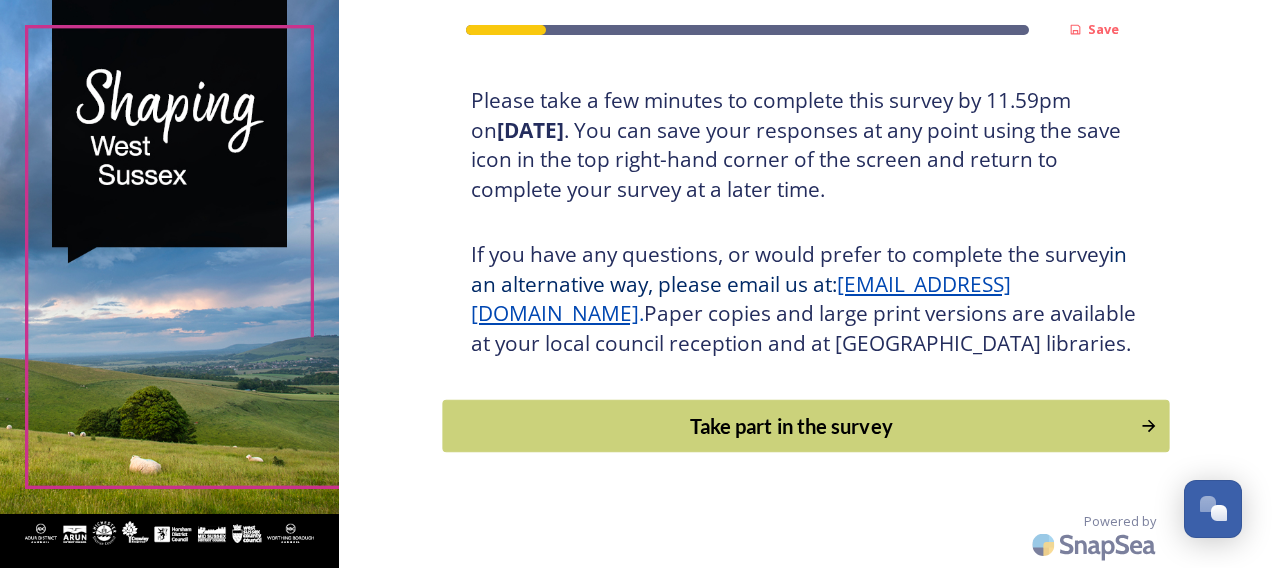 click on "Take part in the survey" at bounding box center [791, 426] 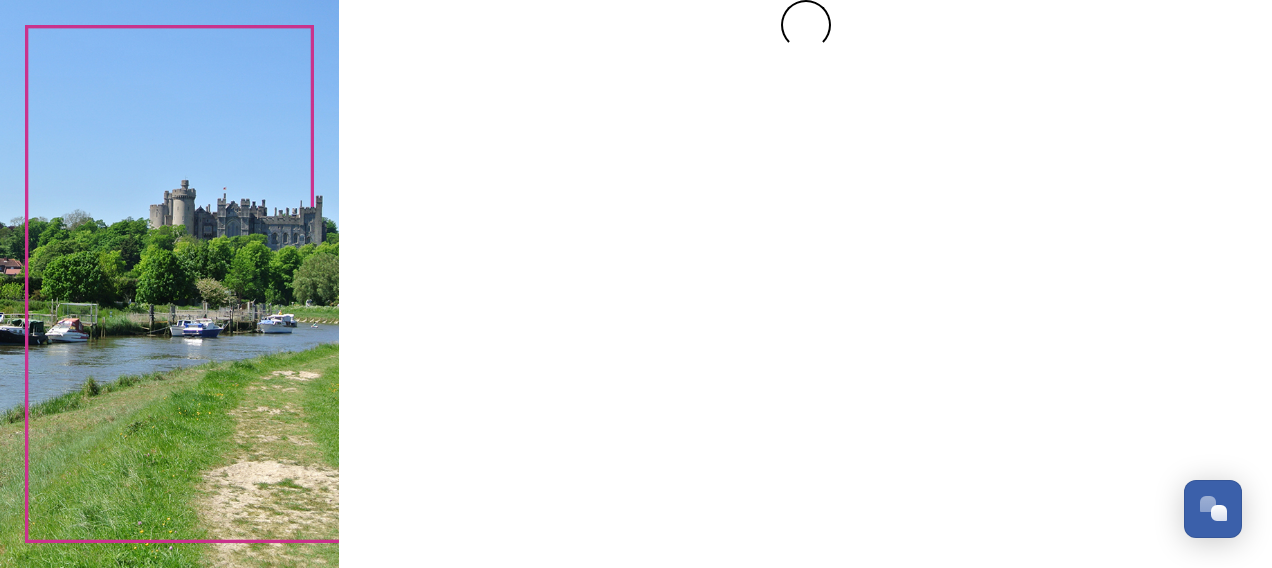 scroll, scrollTop: 0, scrollLeft: 0, axis: both 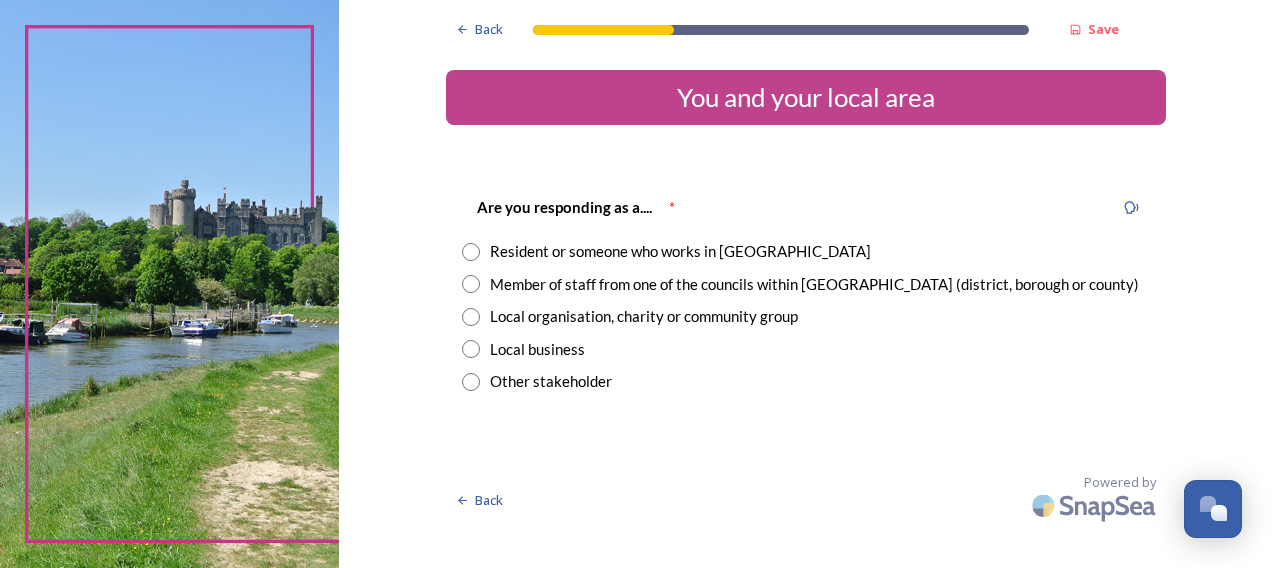 click on "Resident or someone who works in [GEOGRAPHIC_DATA]" at bounding box center [680, 251] 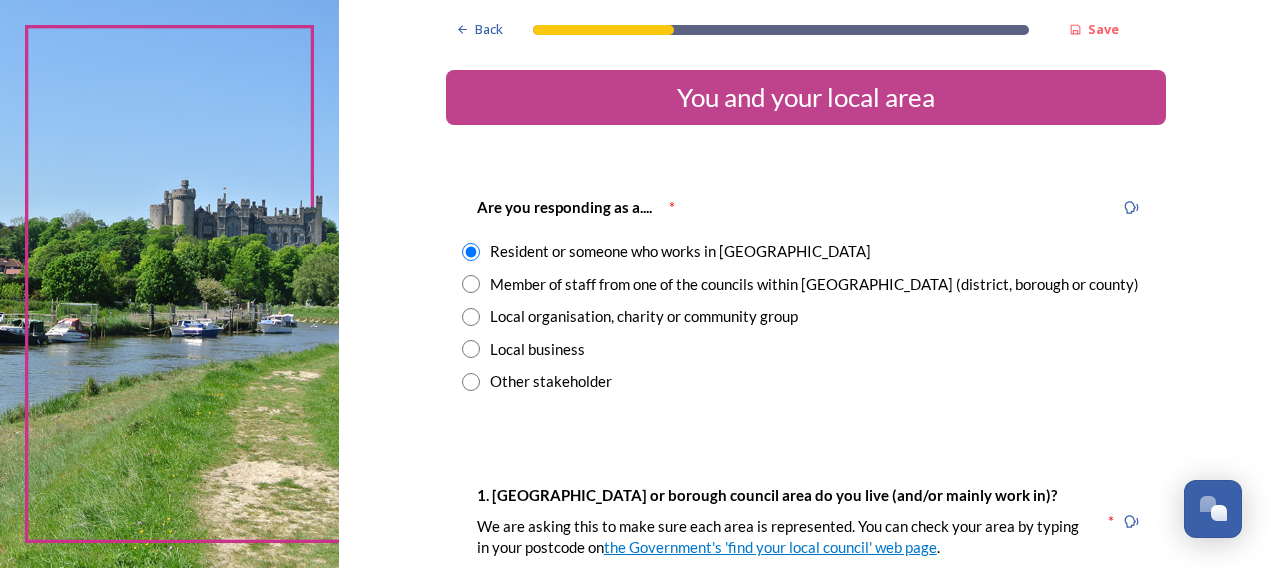 click on "Member of staff from one of the councils within [GEOGRAPHIC_DATA] (district, borough or county)" at bounding box center [814, 284] 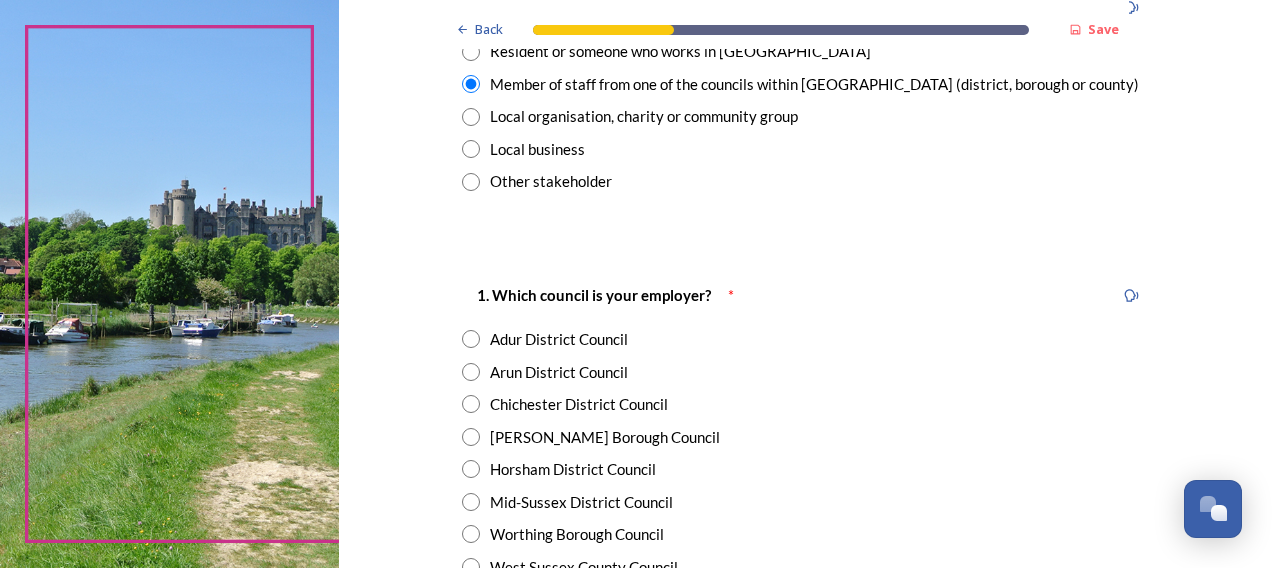 scroll, scrollTop: 300, scrollLeft: 0, axis: vertical 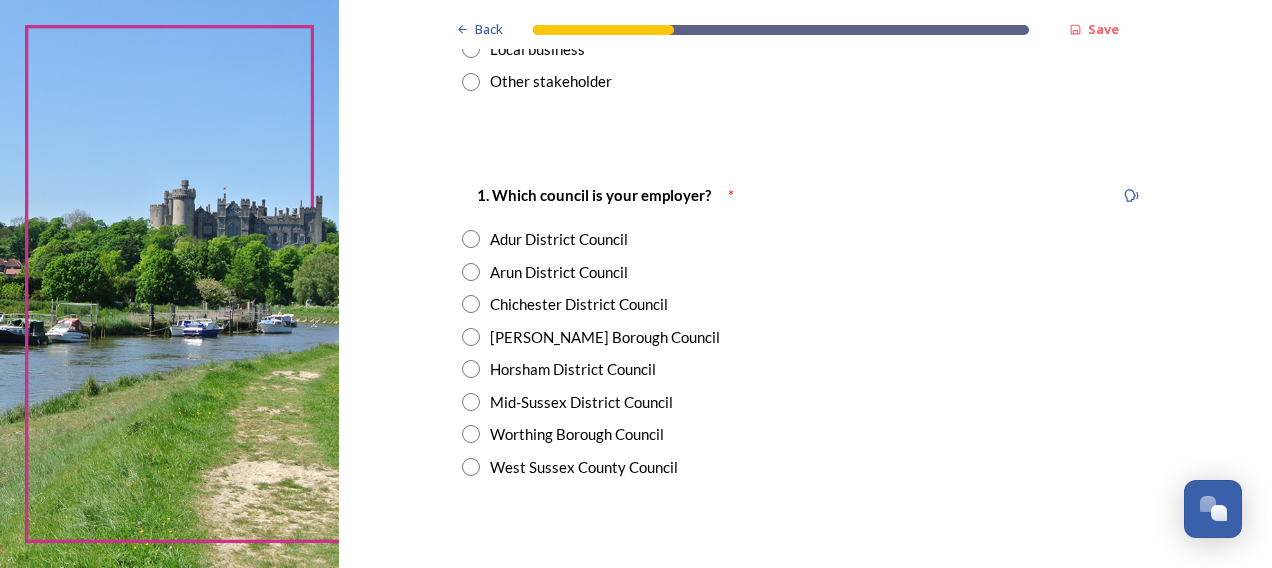 click on "West Sussex County Council" at bounding box center [584, 467] 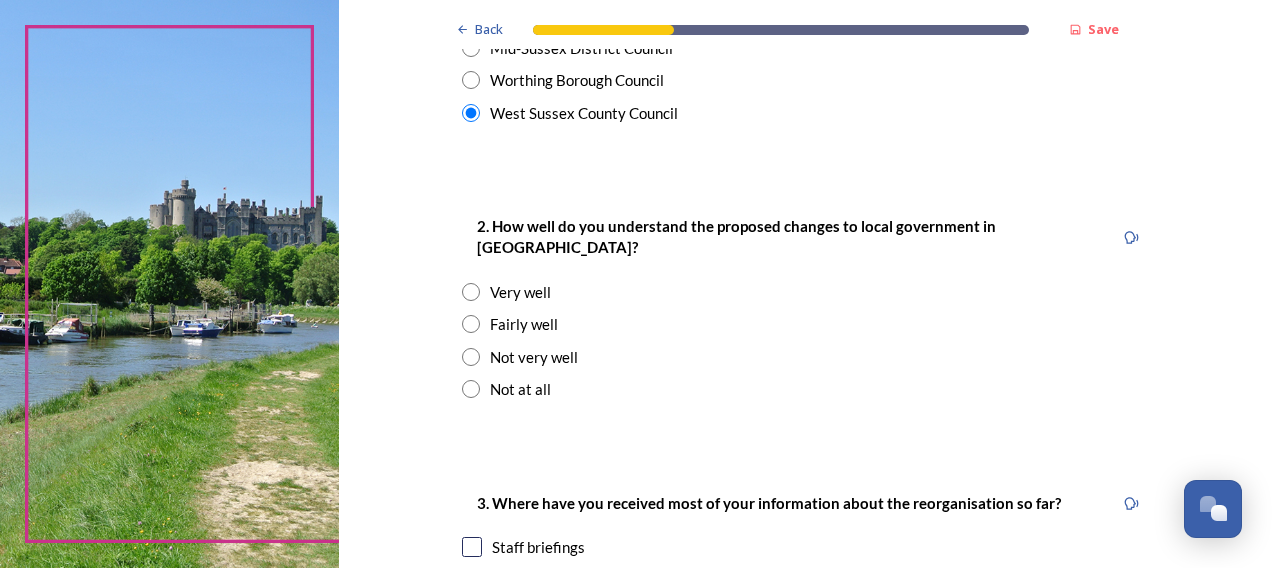 scroll, scrollTop: 700, scrollLeft: 0, axis: vertical 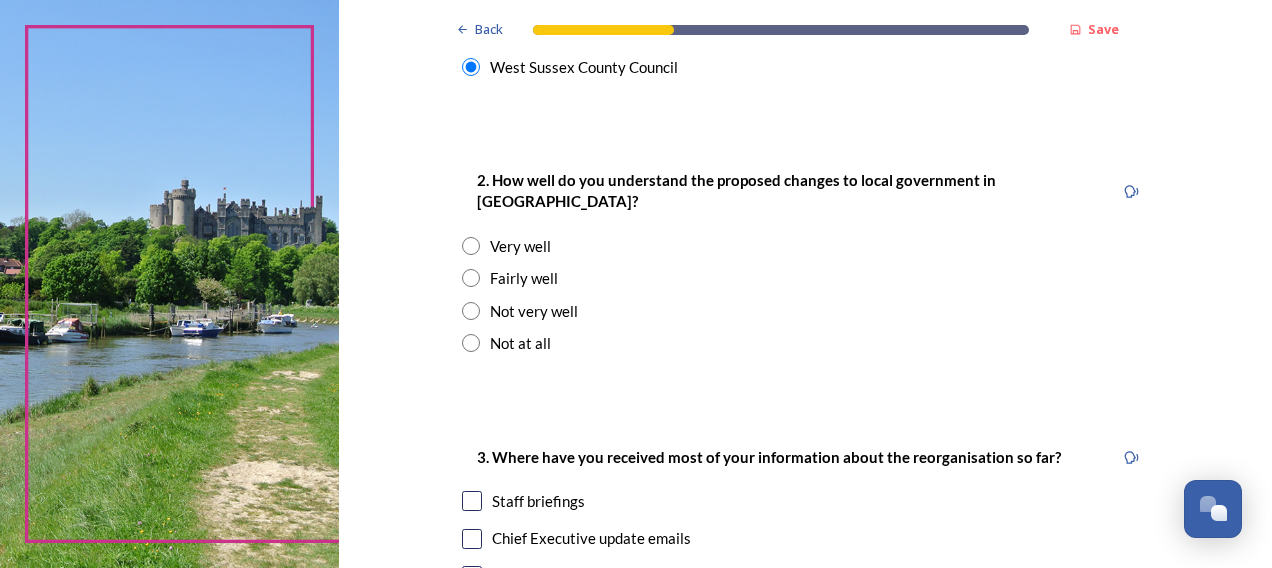 click on "Fairly well" at bounding box center (524, 278) 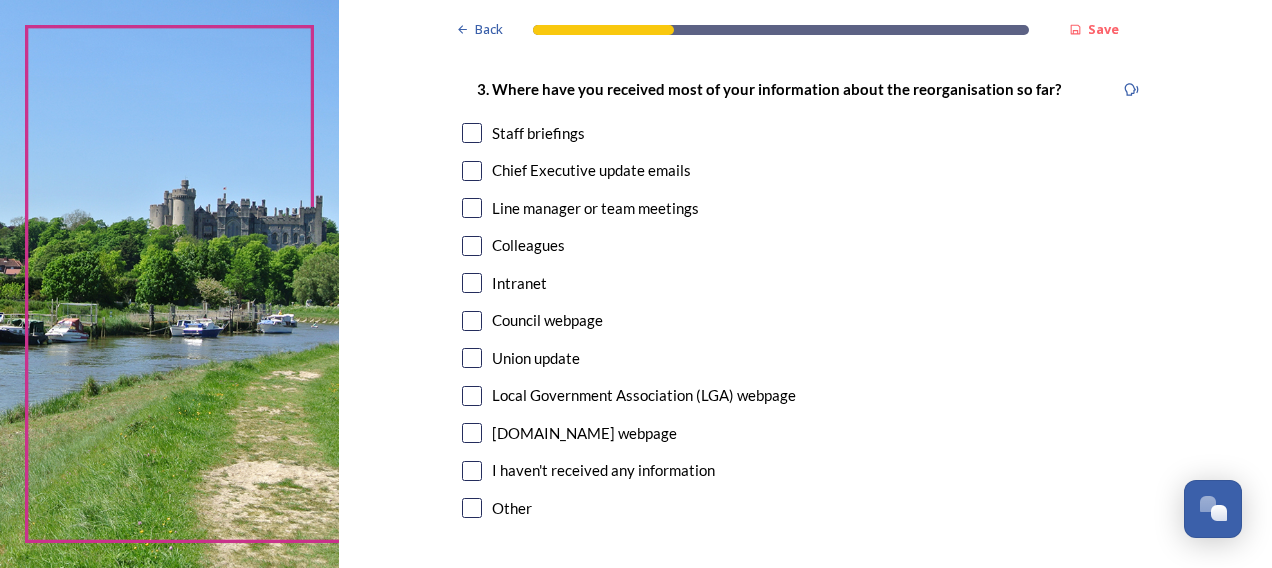 scroll, scrollTop: 1100, scrollLeft: 0, axis: vertical 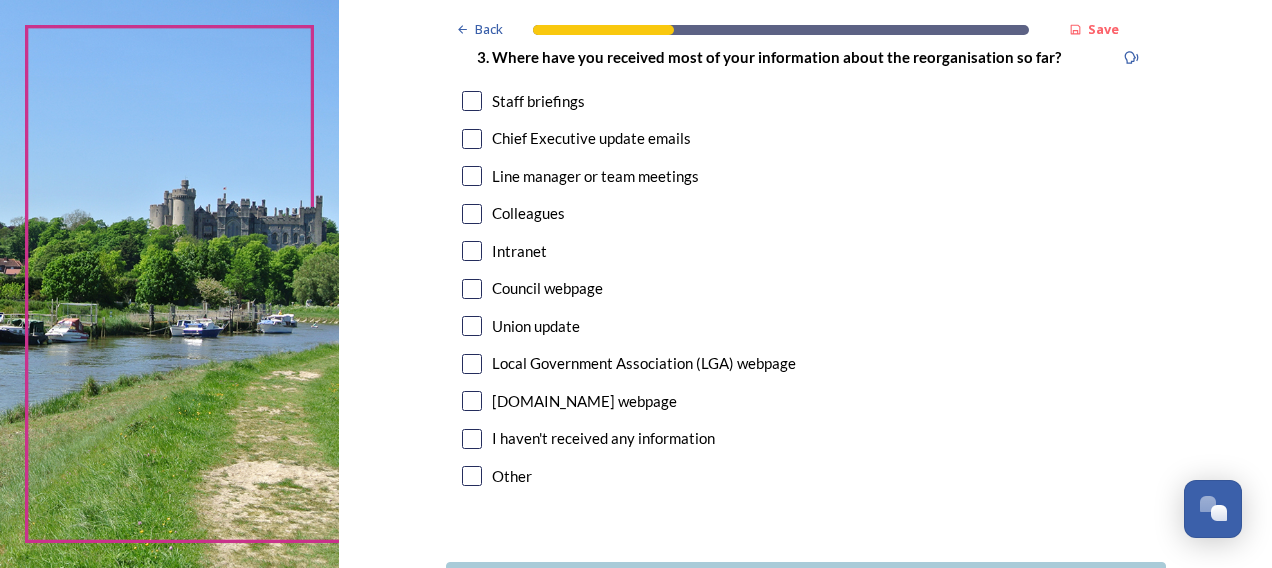 click at bounding box center (472, 139) 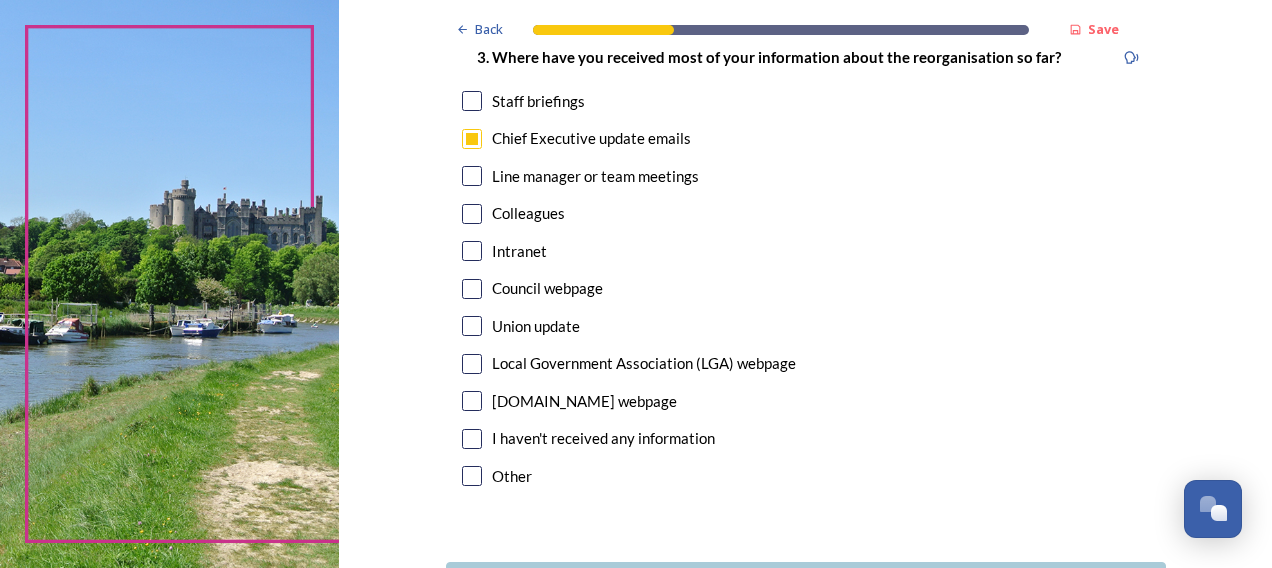 click at bounding box center [472, 251] 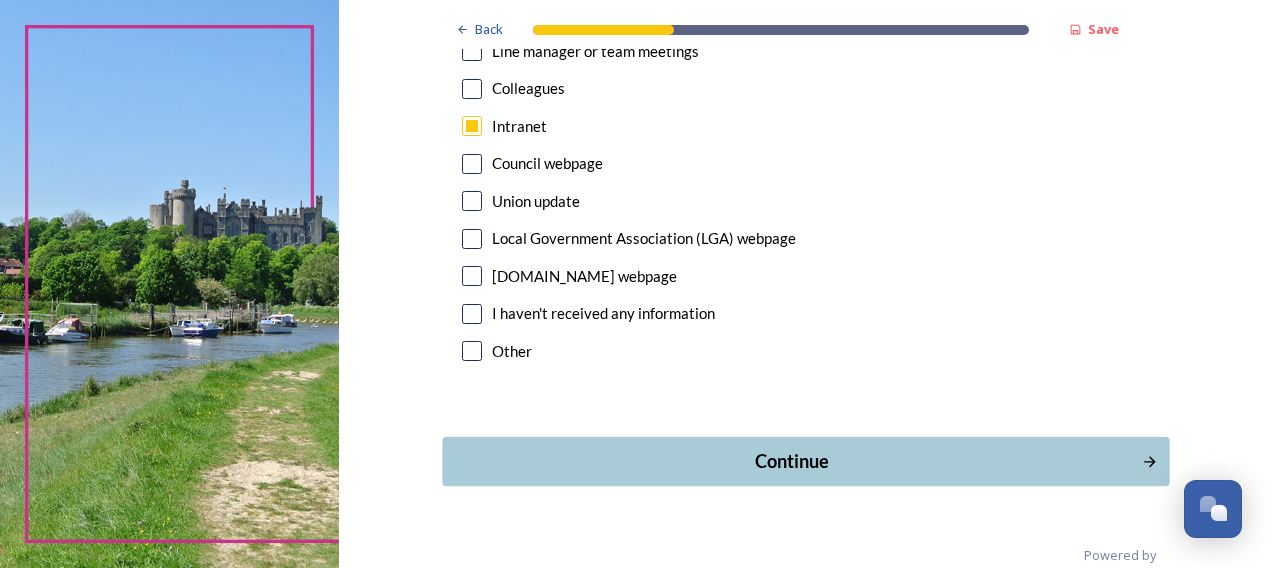 scroll, scrollTop: 1237, scrollLeft: 0, axis: vertical 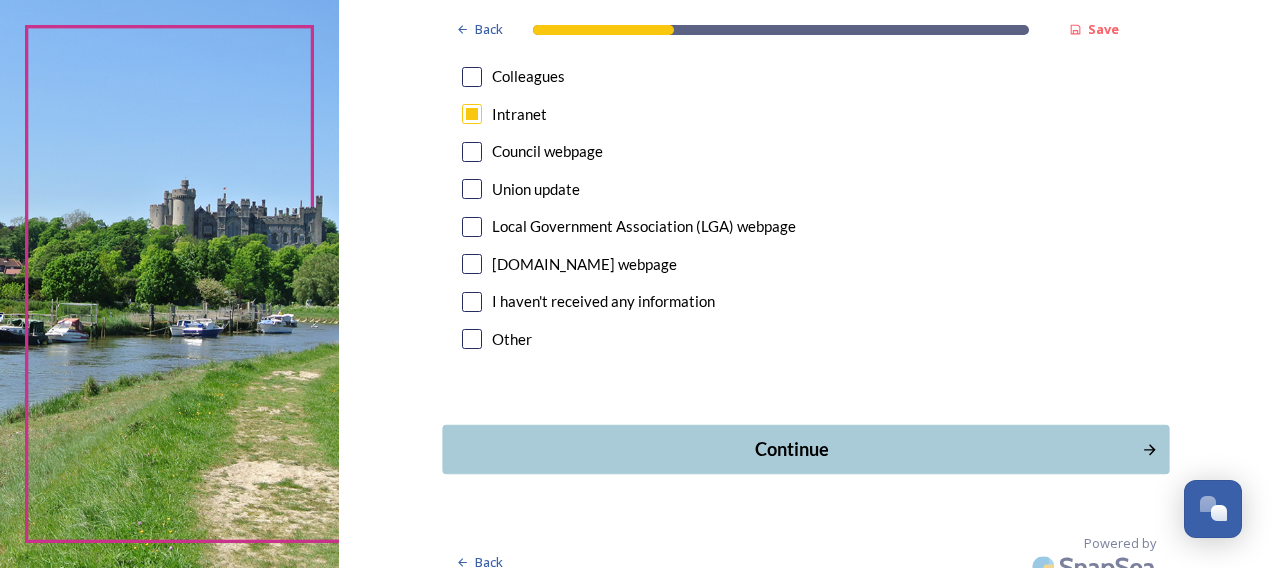 click on "Continue" at bounding box center (791, 449) 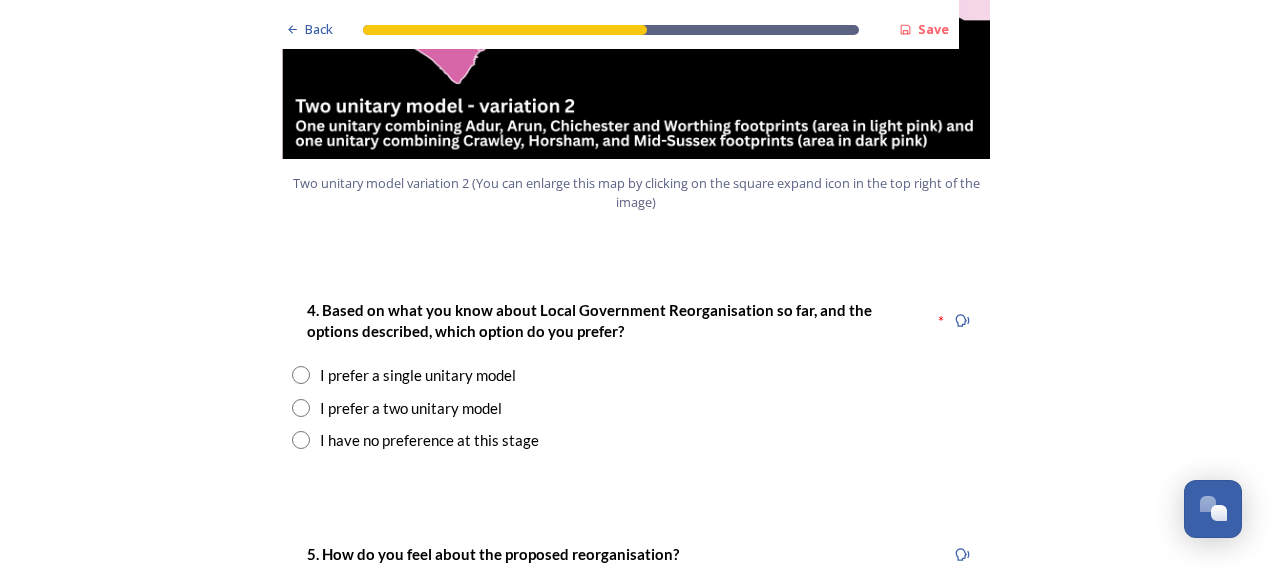 scroll, scrollTop: 2600, scrollLeft: 0, axis: vertical 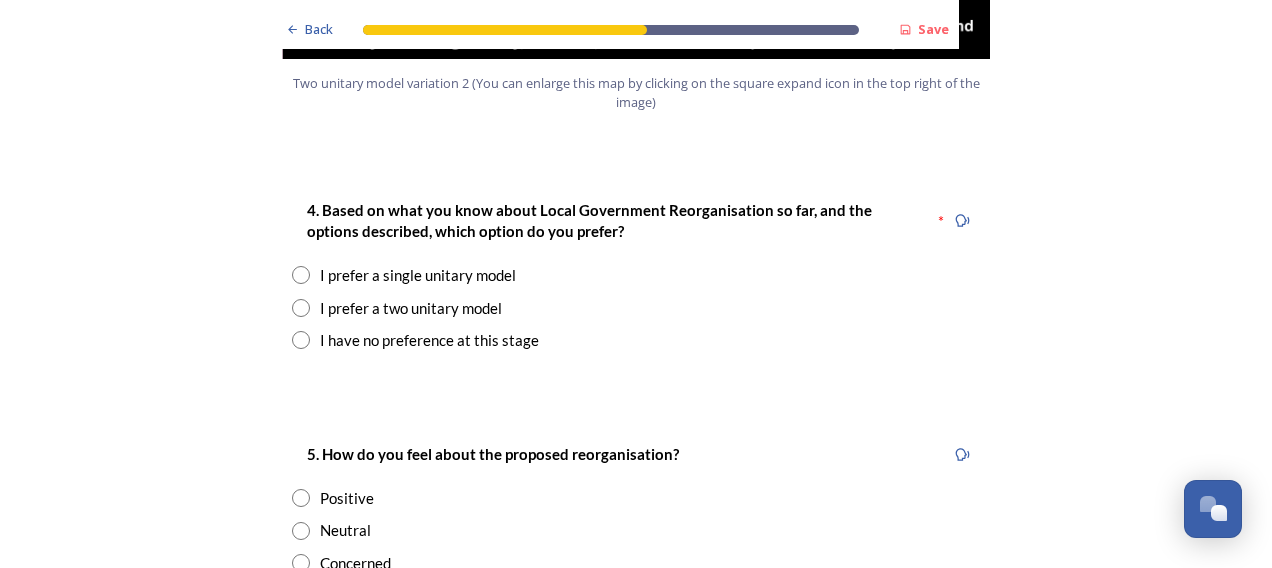 drag, startPoint x: 428, startPoint y: 218, endPoint x: 596, endPoint y: 269, distance: 175.5705 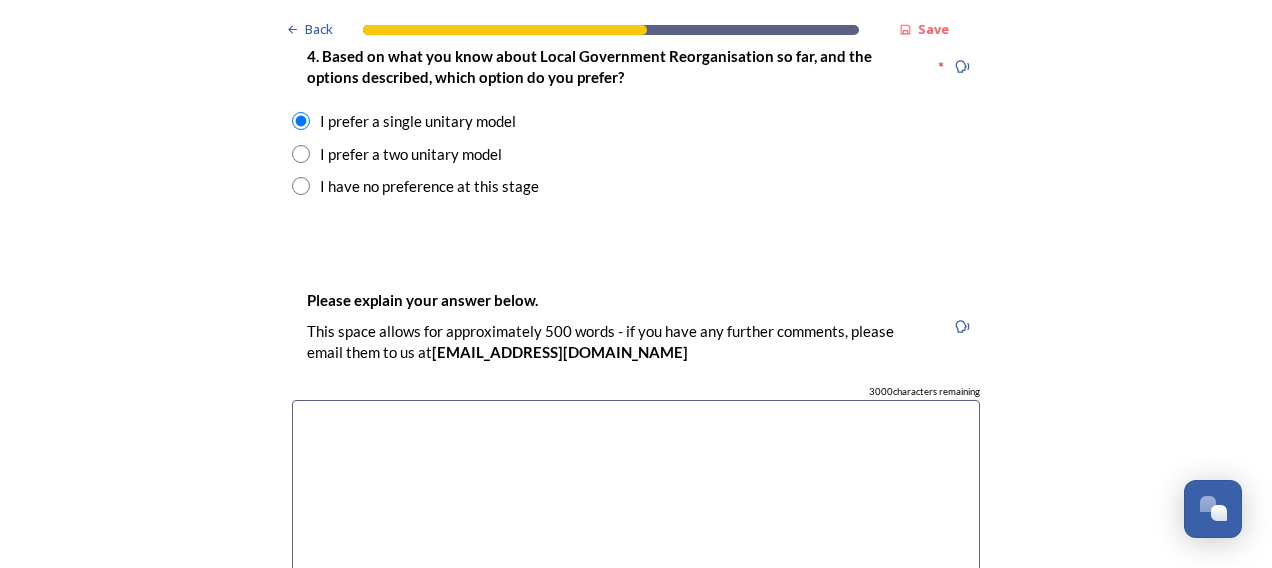 scroll, scrollTop: 2800, scrollLeft: 0, axis: vertical 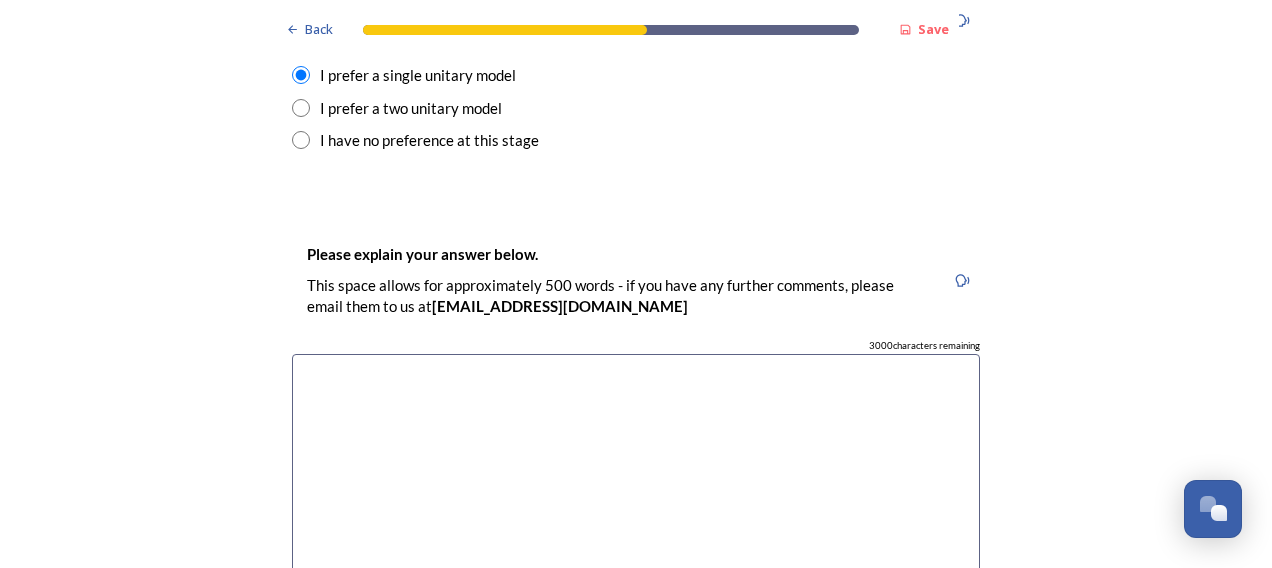 click at bounding box center (636, 466) 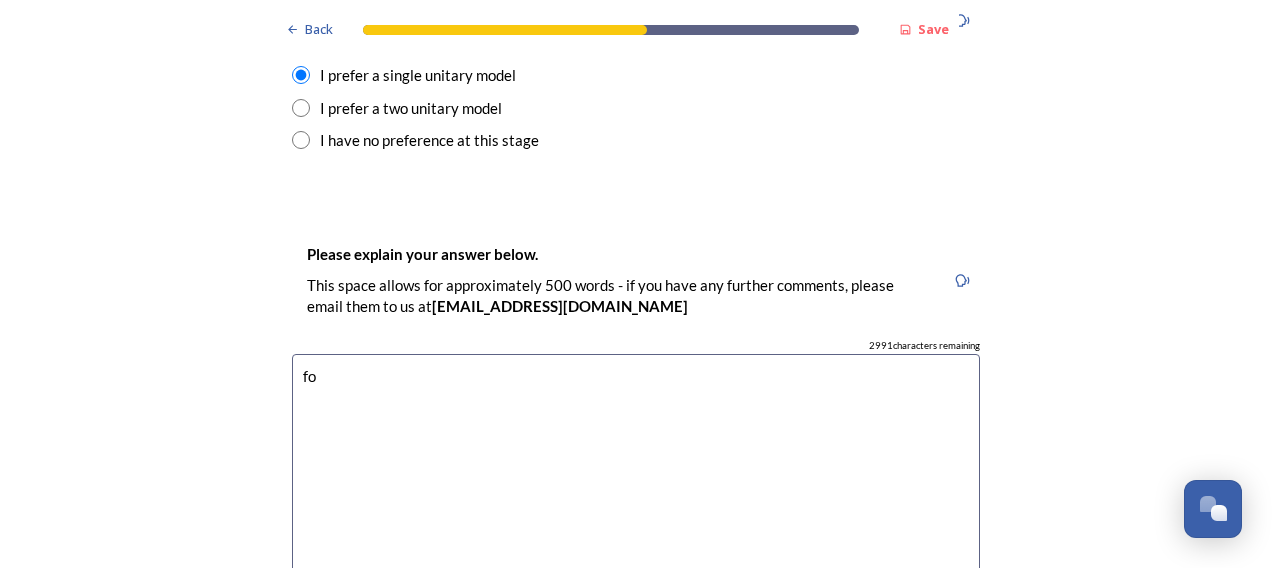 type on "f" 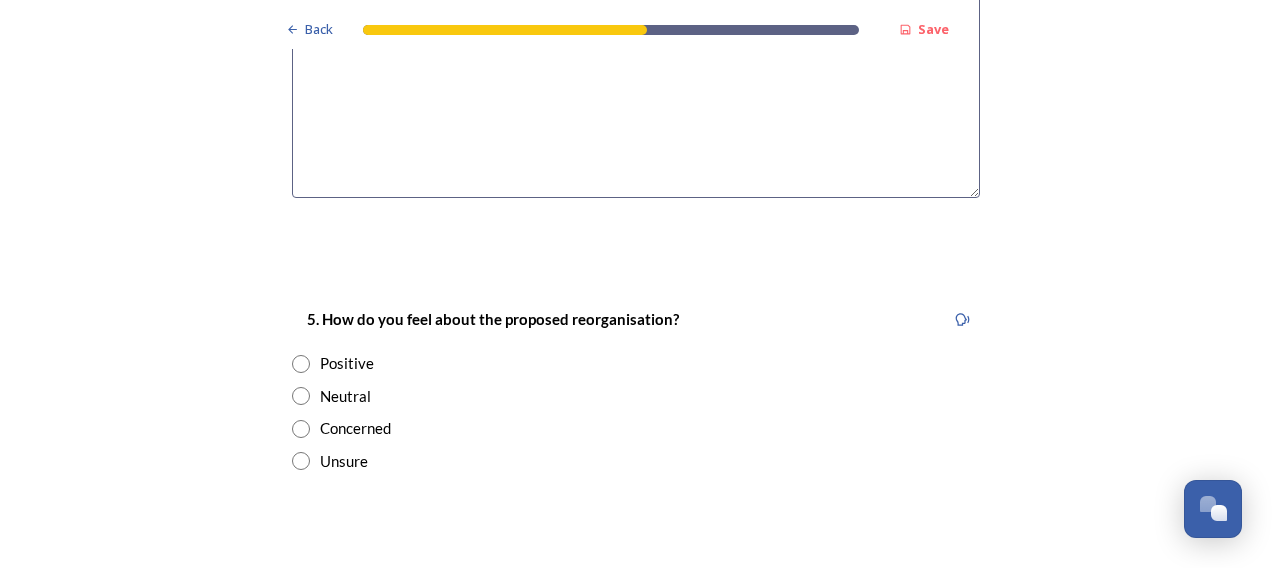 scroll, scrollTop: 3200, scrollLeft: 0, axis: vertical 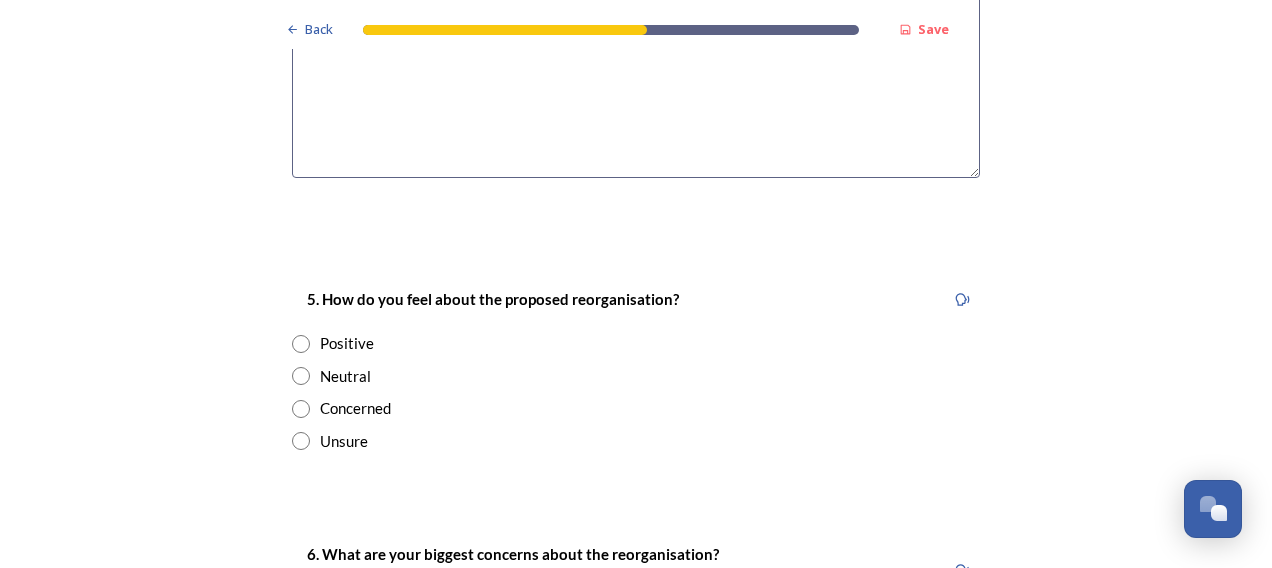 type on "consistency" 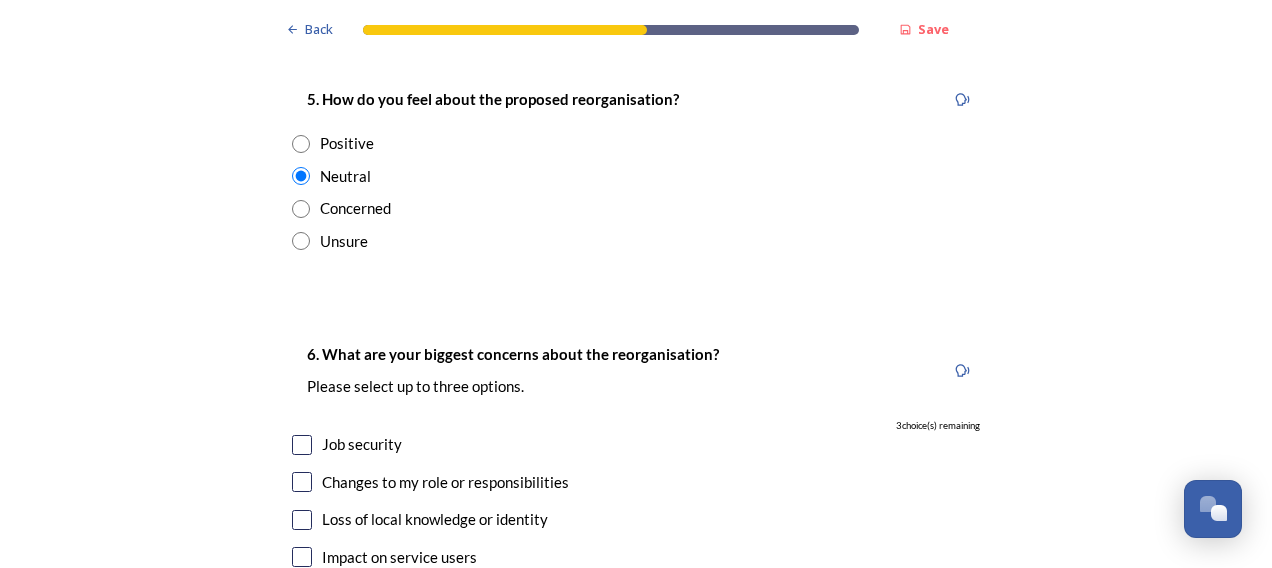 scroll, scrollTop: 3500, scrollLeft: 0, axis: vertical 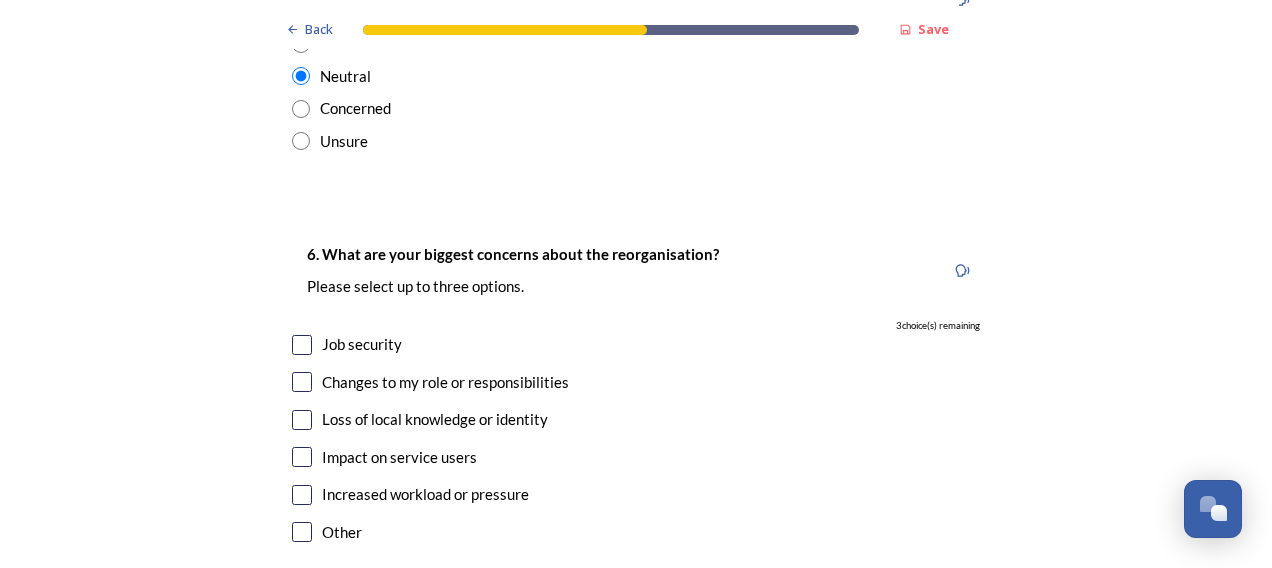 click on "Changes to my role or responsibilities" at bounding box center [445, 382] 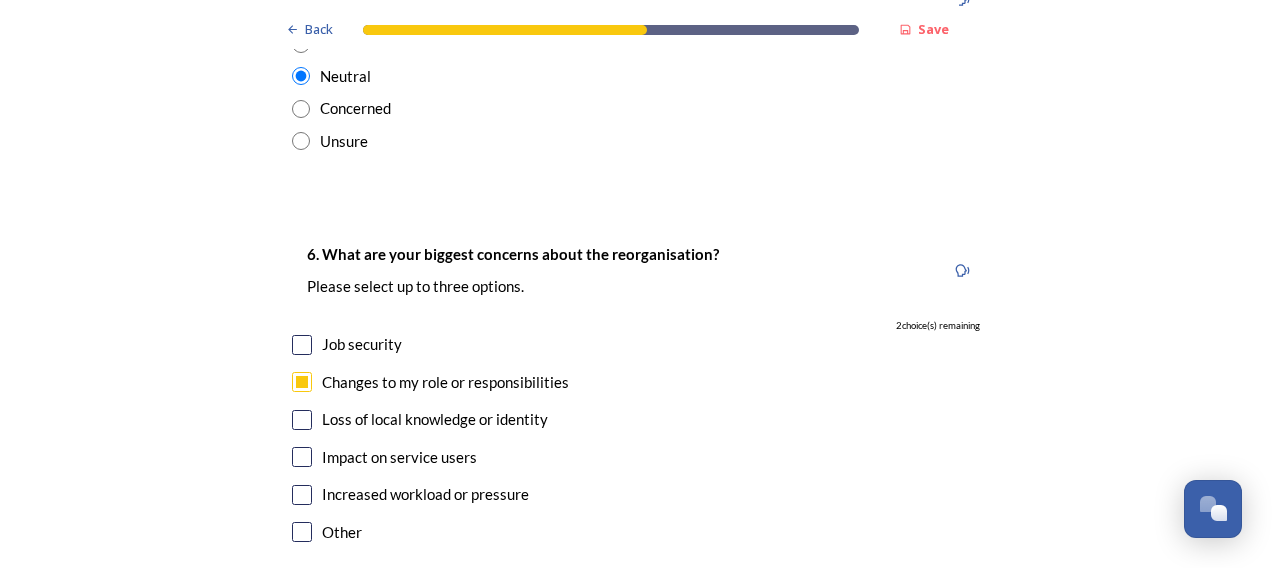 click at bounding box center [302, 495] 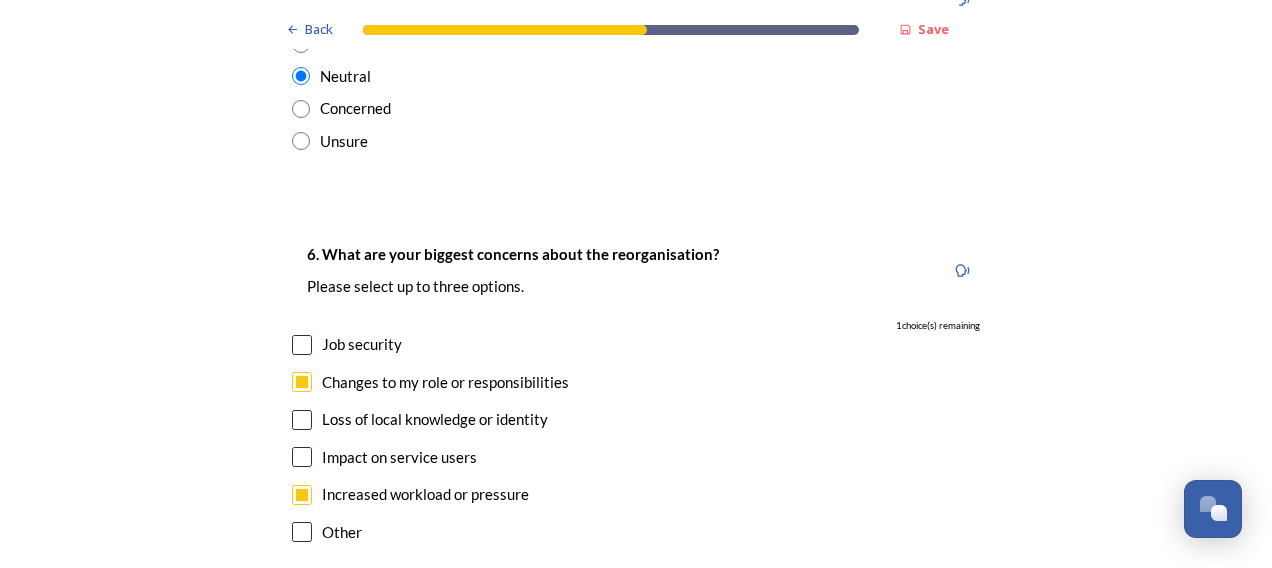 click at bounding box center [302, 495] 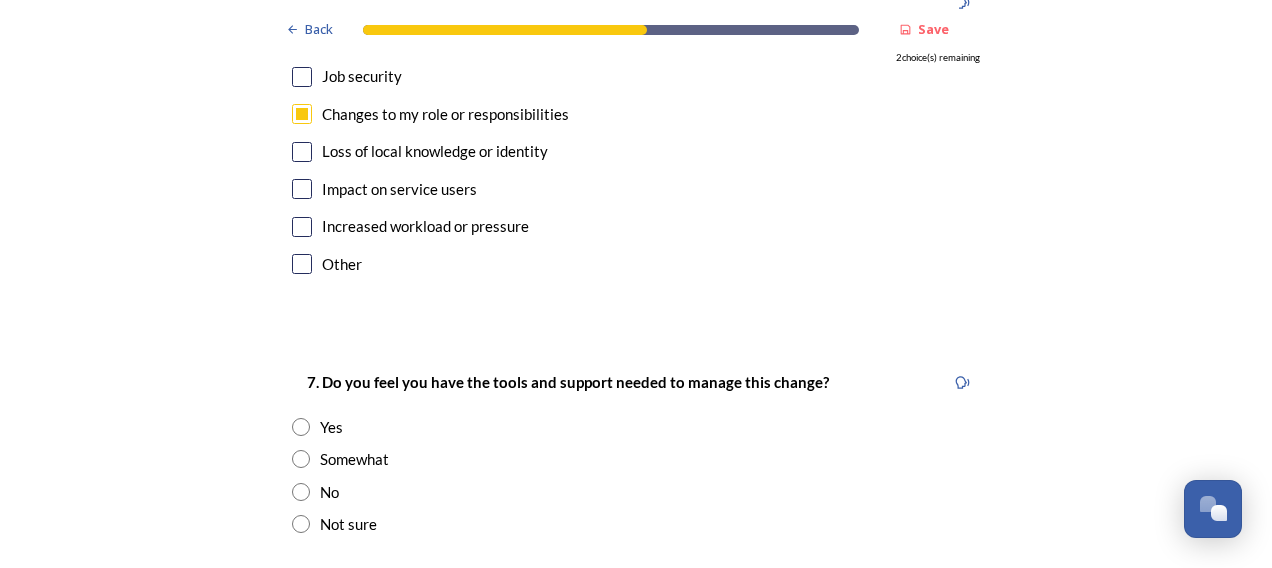 scroll, scrollTop: 3800, scrollLeft: 0, axis: vertical 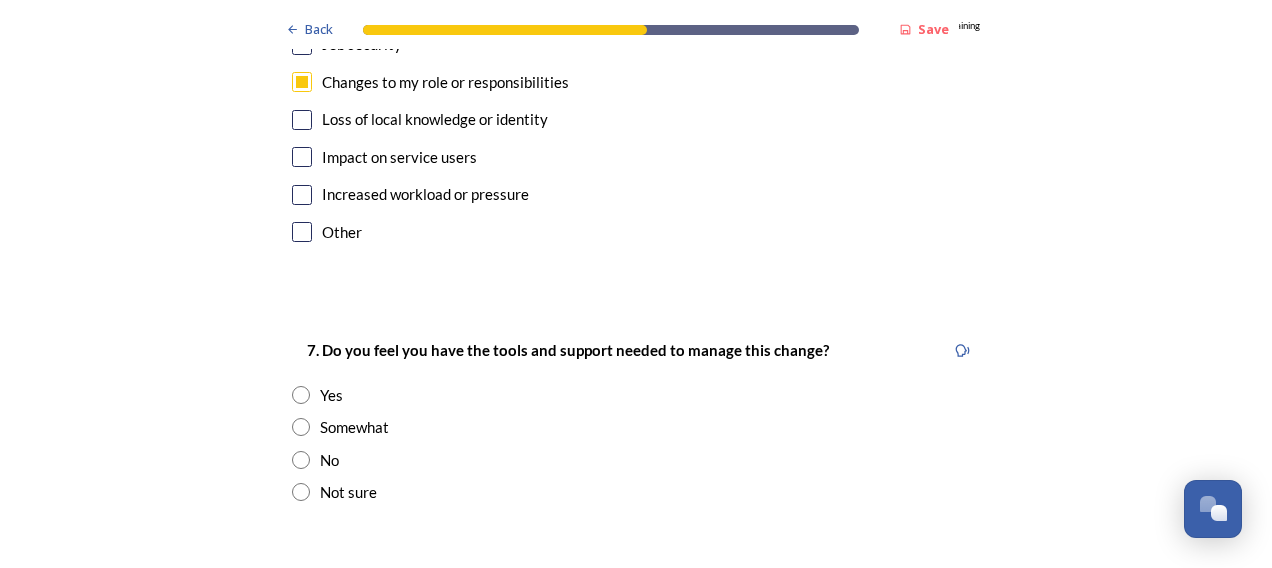 click on "Somewhat" at bounding box center [354, 427] 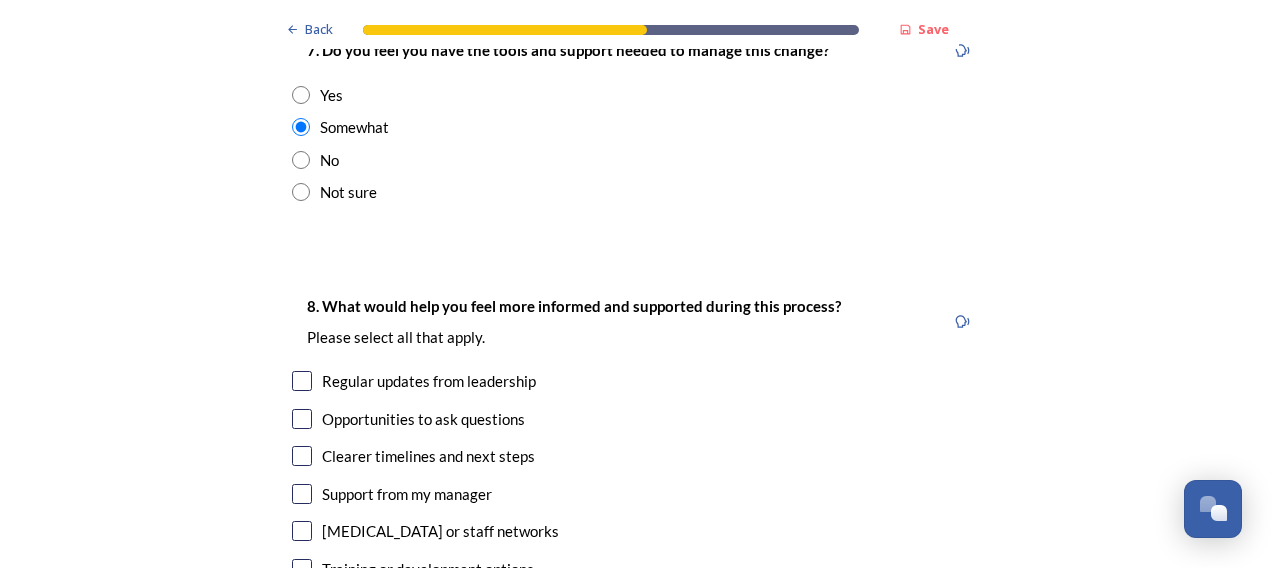 scroll, scrollTop: 4200, scrollLeft: 0, axis: vertical 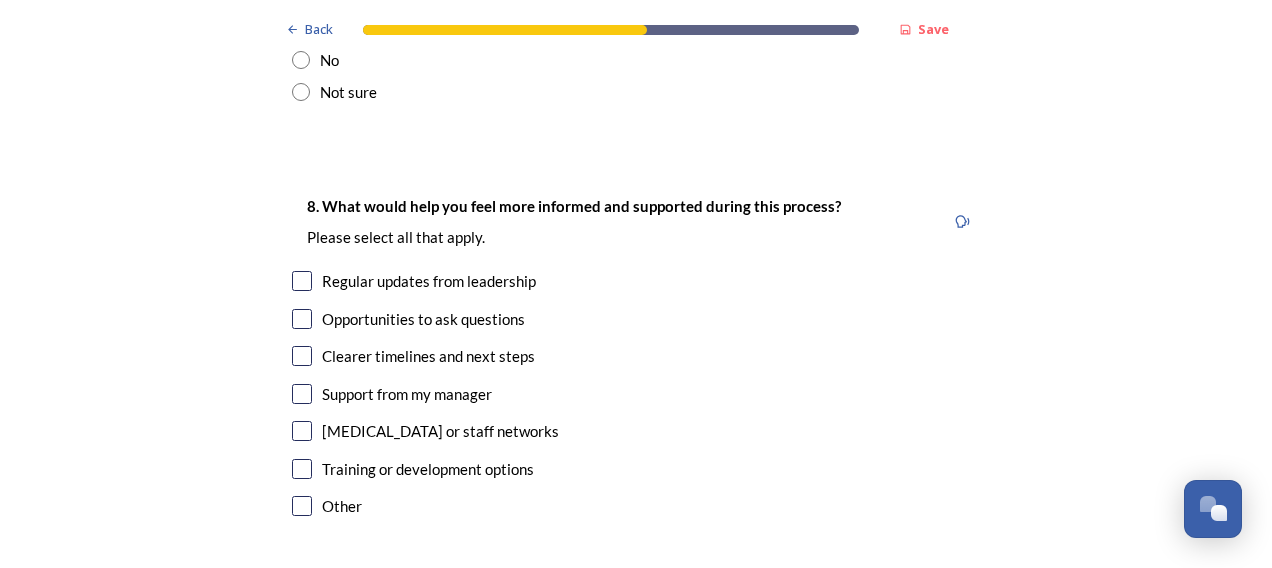 click on "Regular updates from leadership" at bounding box center (429, 281) 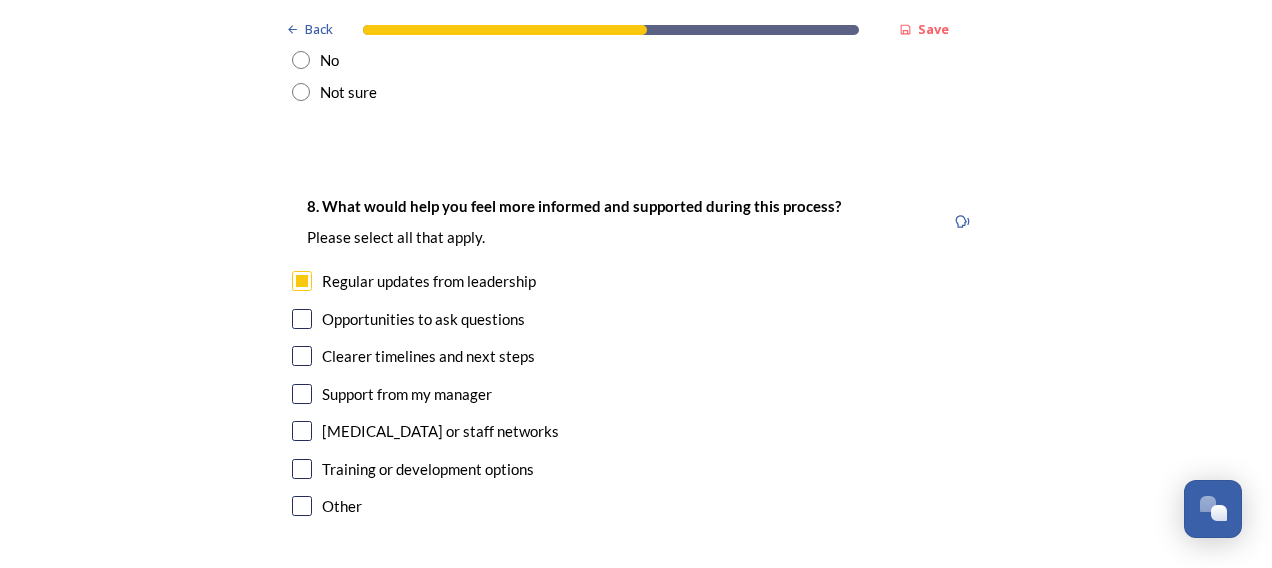 checkbox on "true" 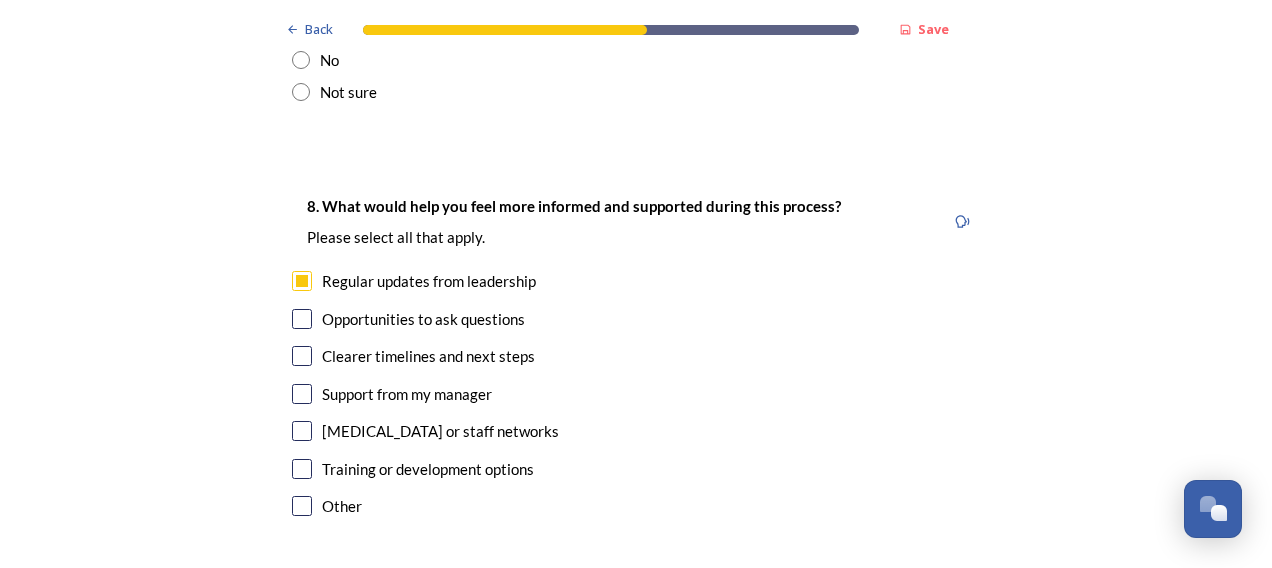 click on "Opportunities to ask questions" at bounding box center (423, 319) 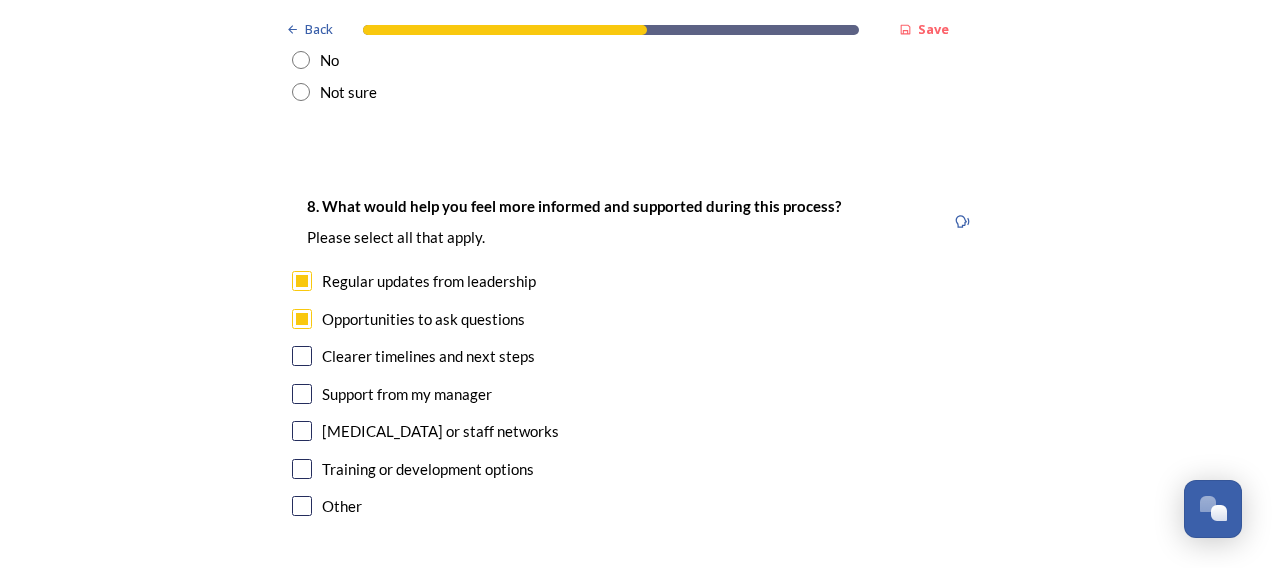checkbox on "true" 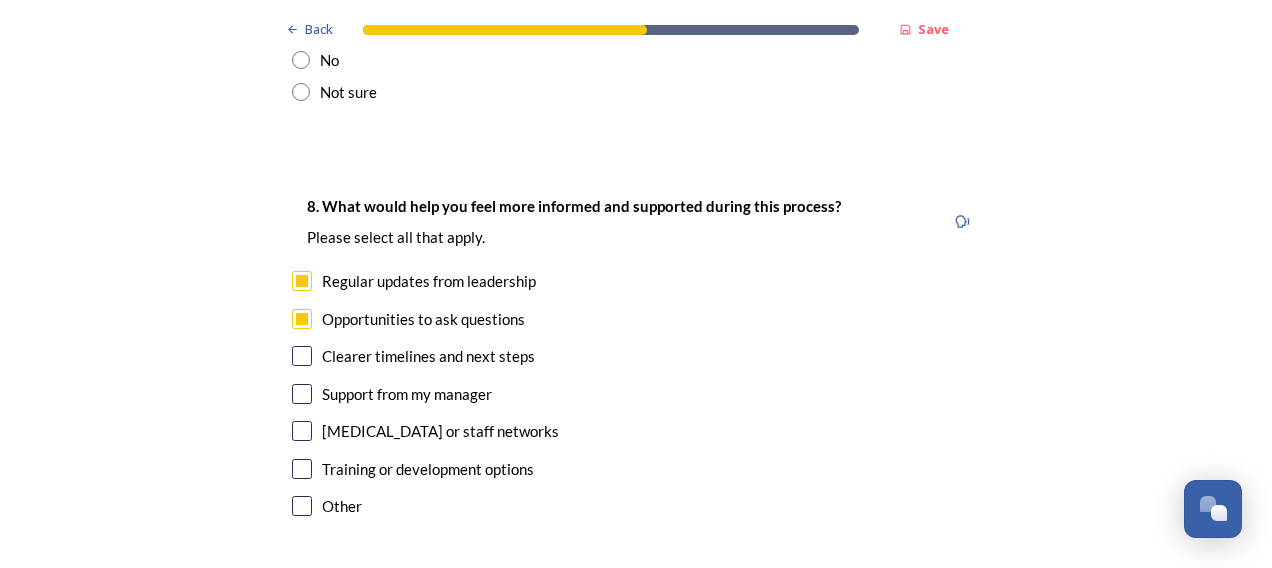 click on "Support from my manager" at bounding box center [407, 394] 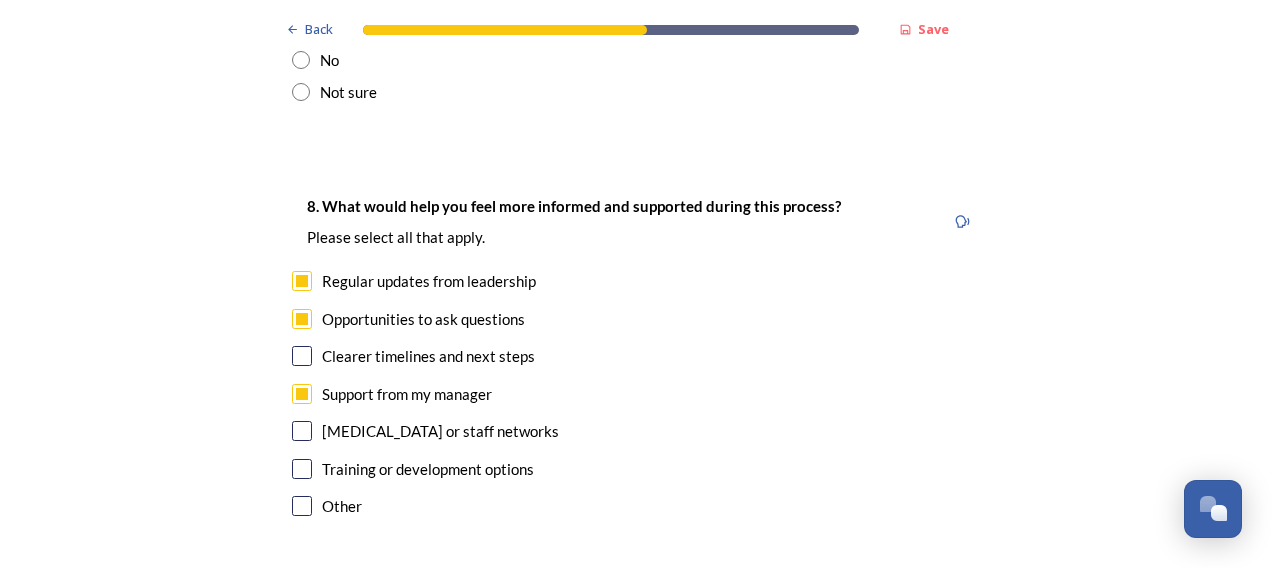 click on "Training or development options" at bounding box center [428, 469] 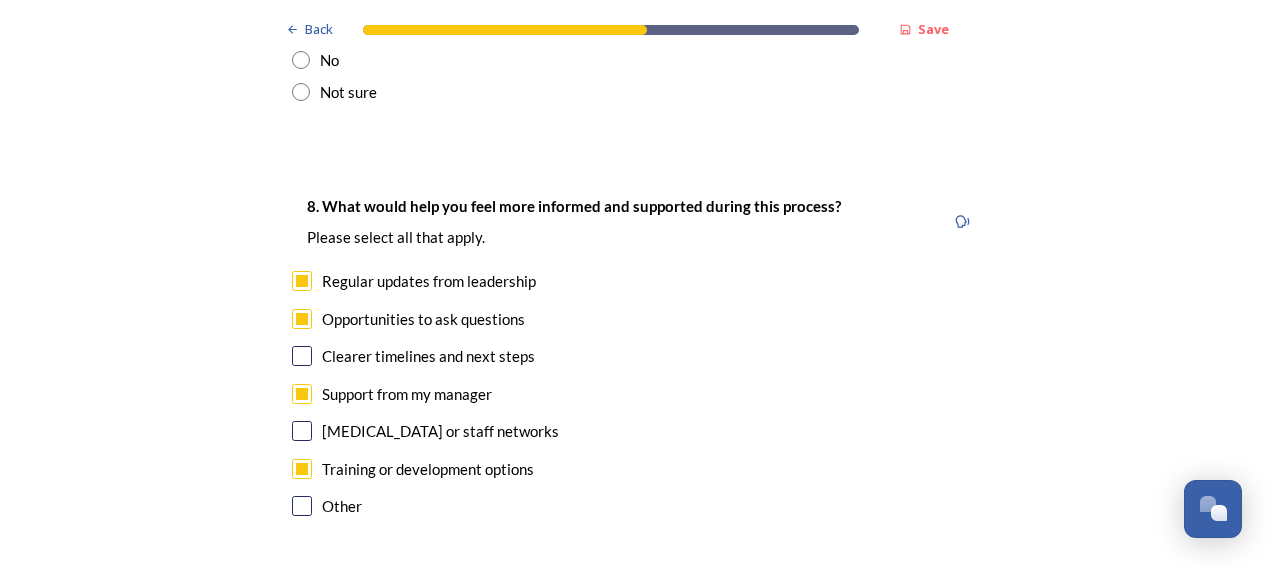 checkbox on "true" 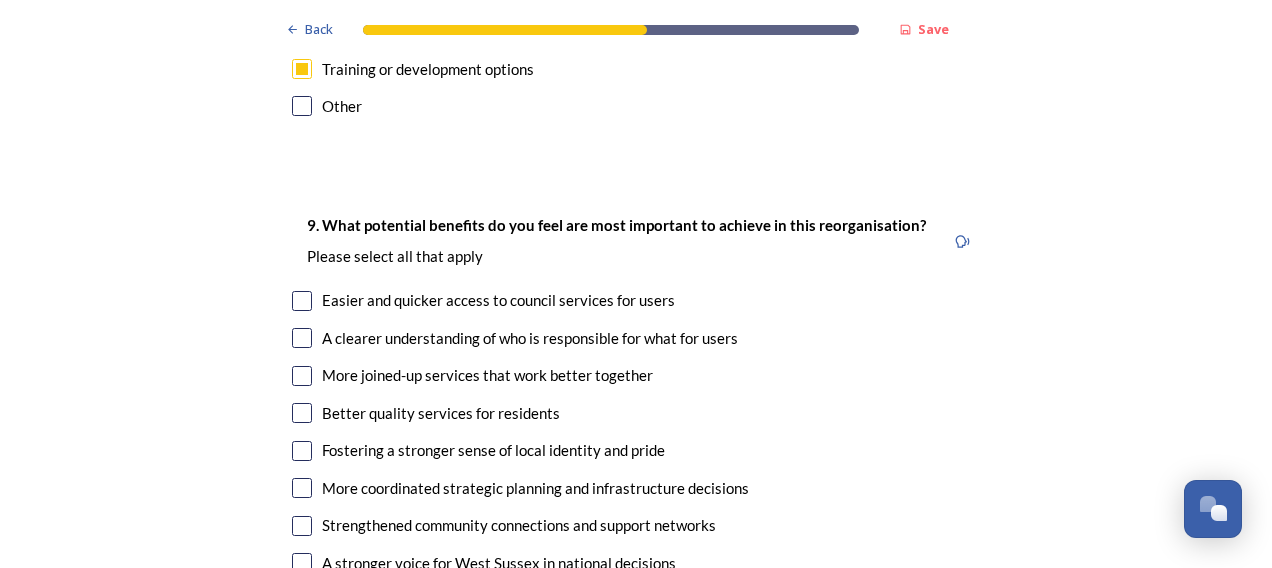 scroll, scrollTop: 4700, scrollLeft: 0, axis: vertical 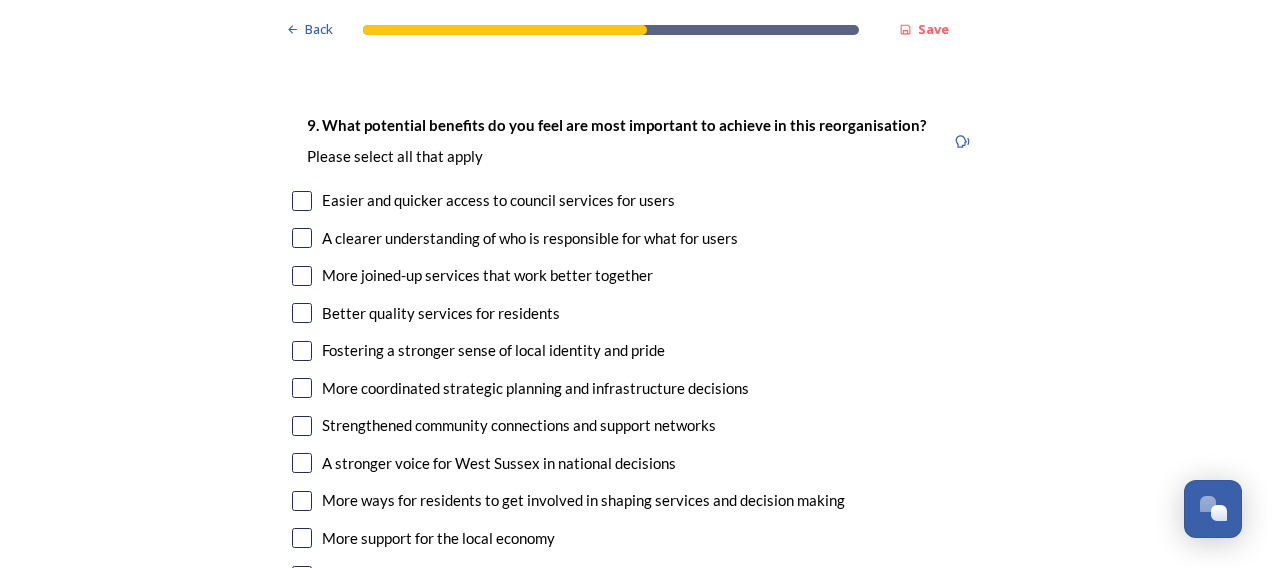 click at bounding box center [302, 201] 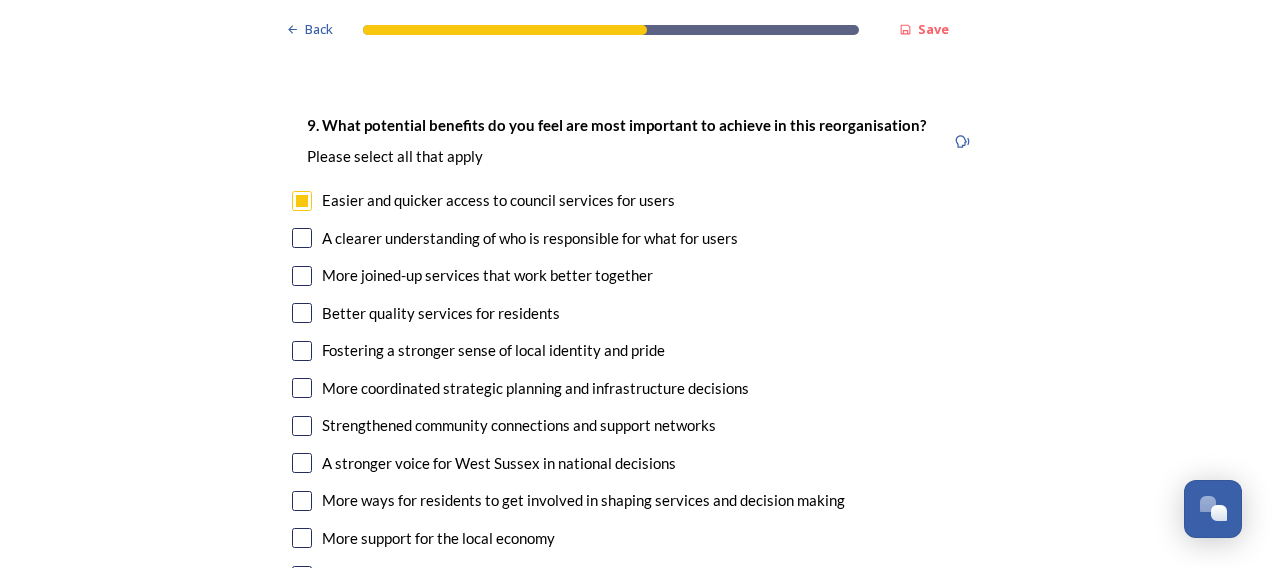 click at bounding box center [302, 276] 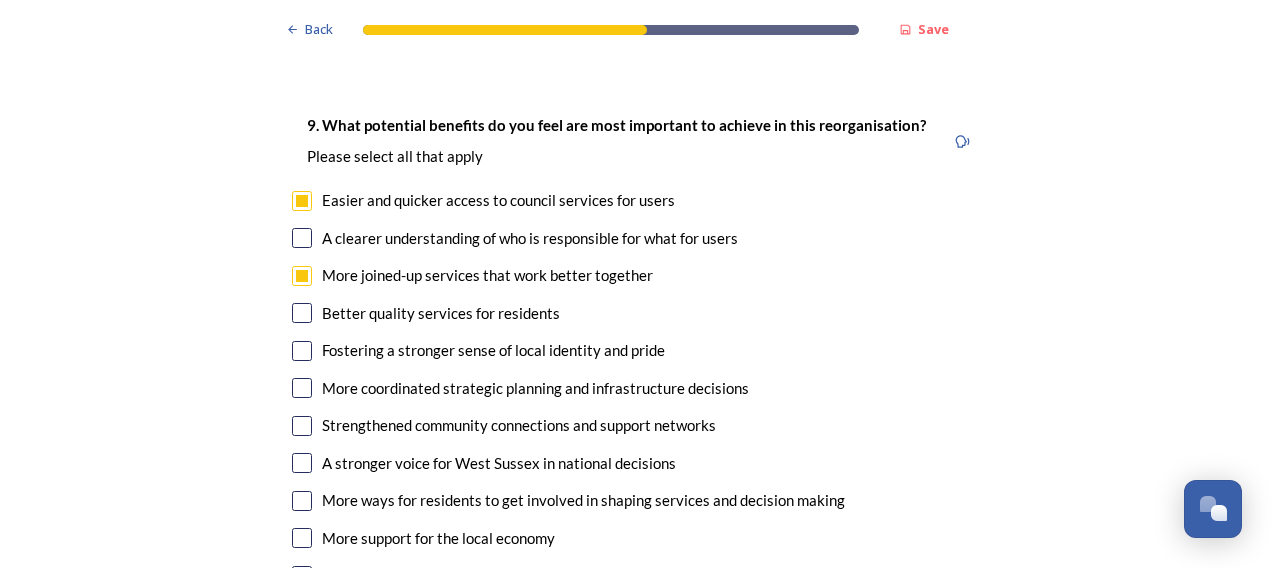 scroll, scrollTop: 4800, scrollLeft: 0, axis: vertical 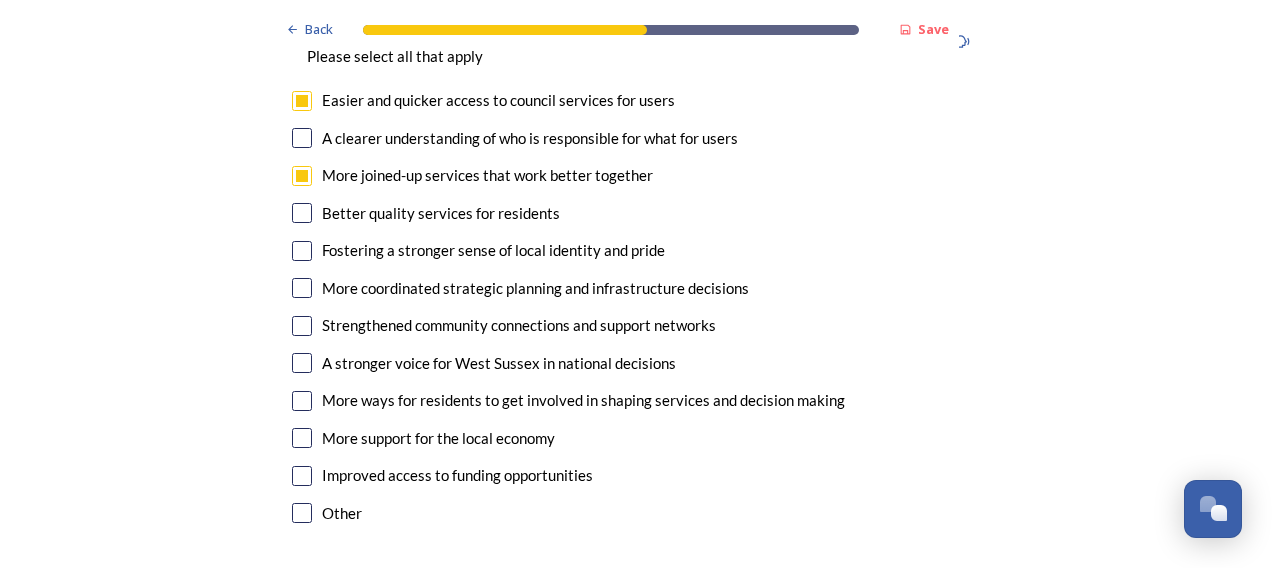 click at bounding box center (302, 288) 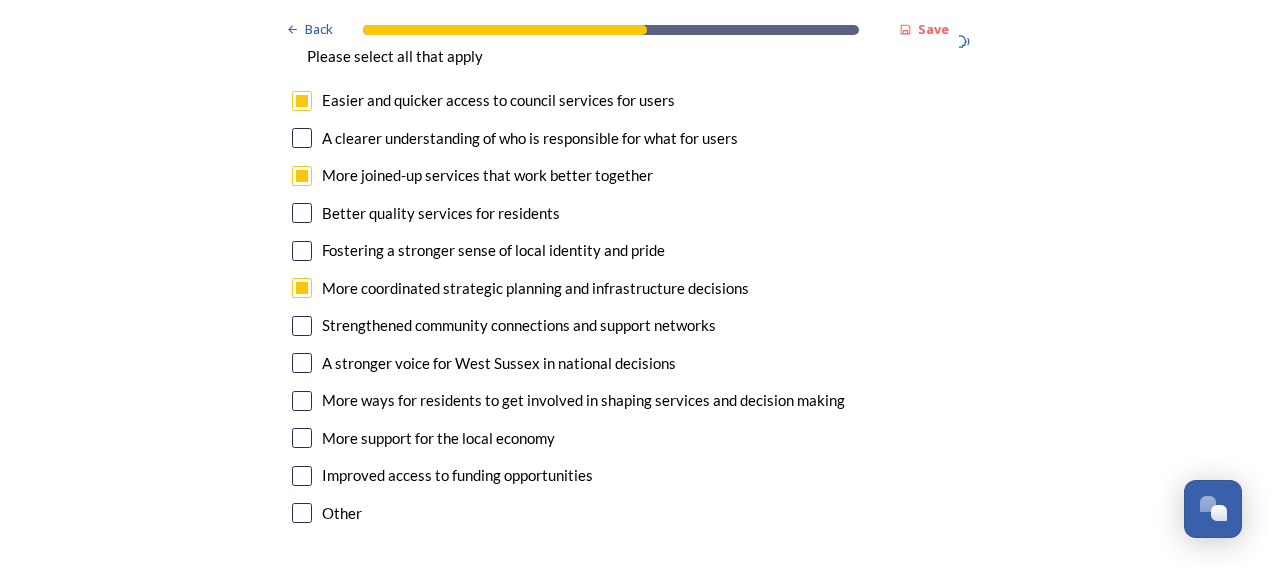 click at bounding box center (302, 326) 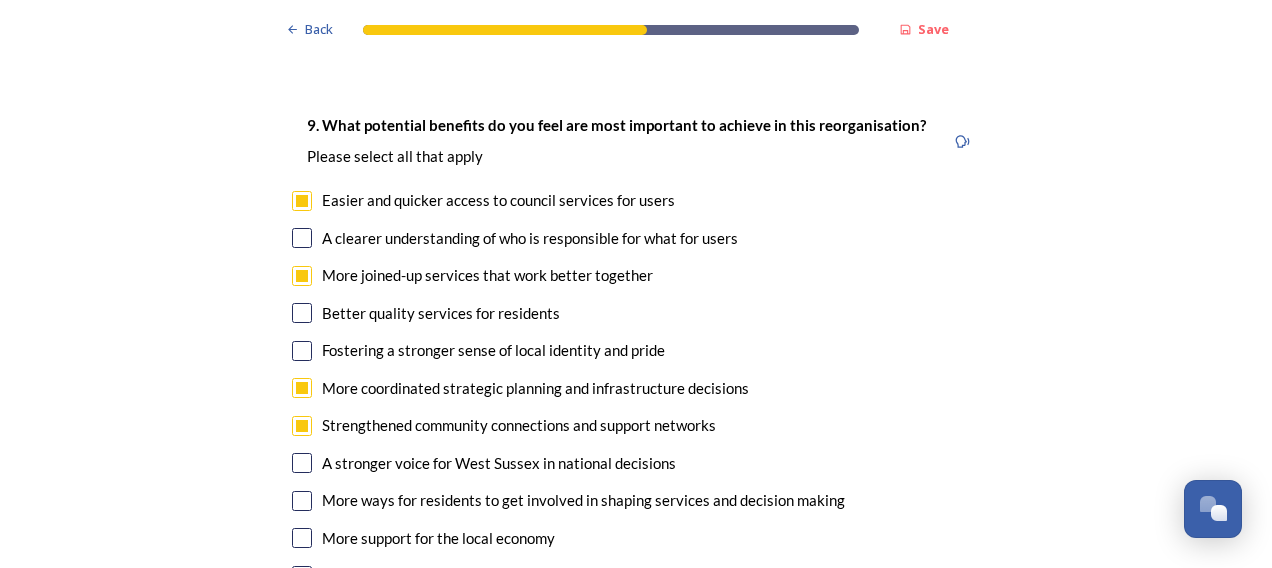 scroll, scrollTop: 4800, scrollLeft: 0, axis: vertical 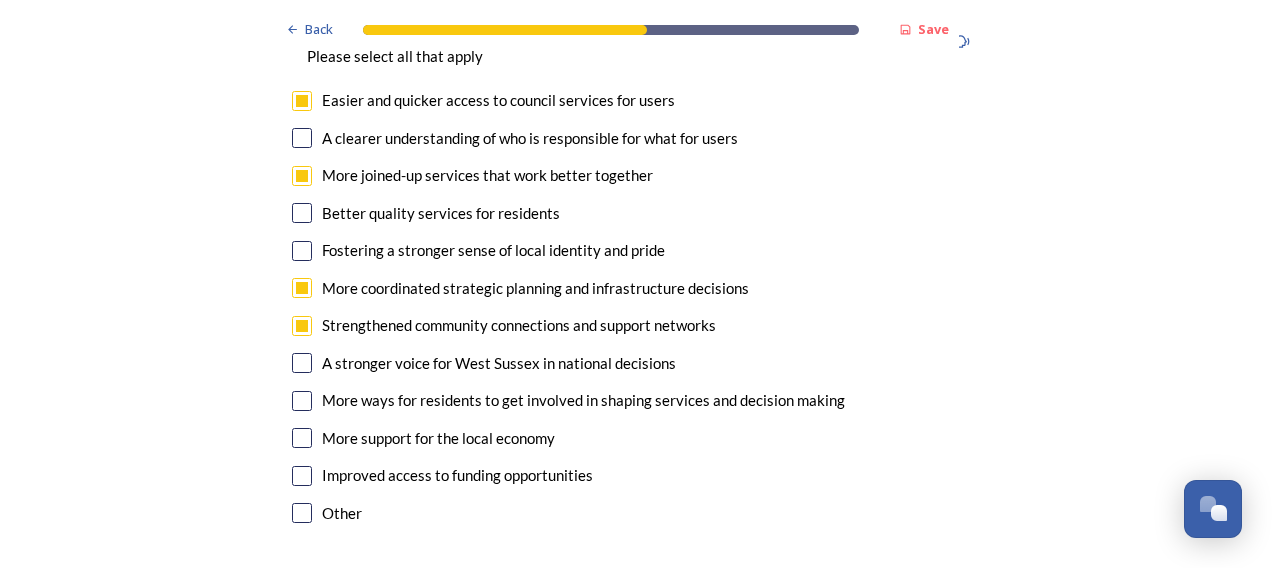 click at bounding box center [302, 138] 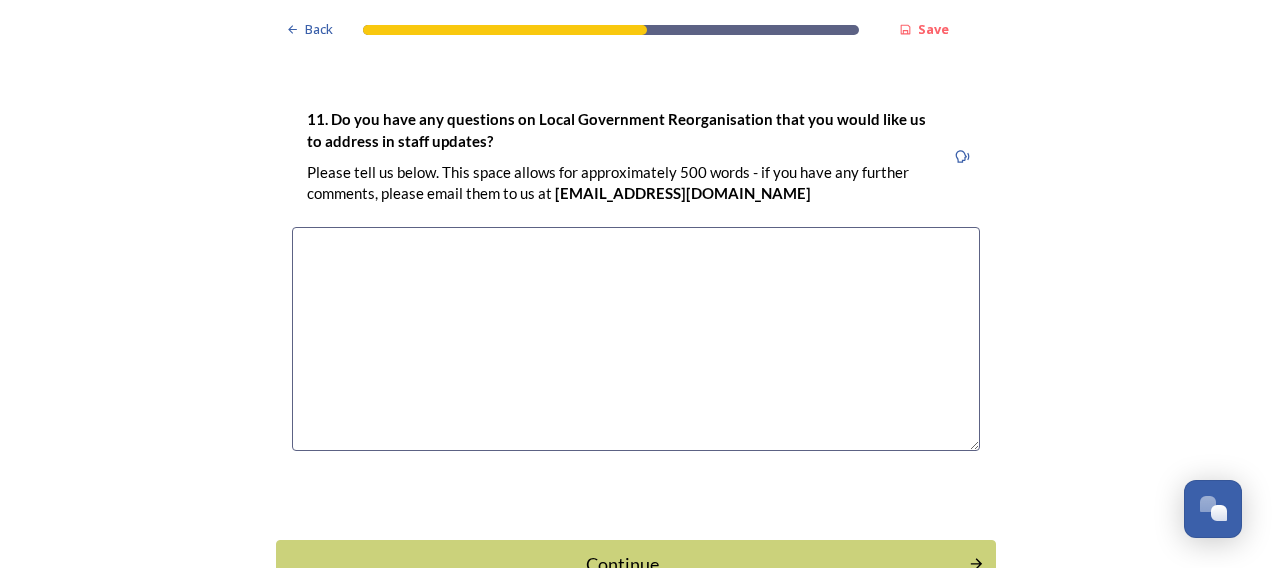 scroll, scrollTop: 5876, scrollLeft: 0, axis: vertical 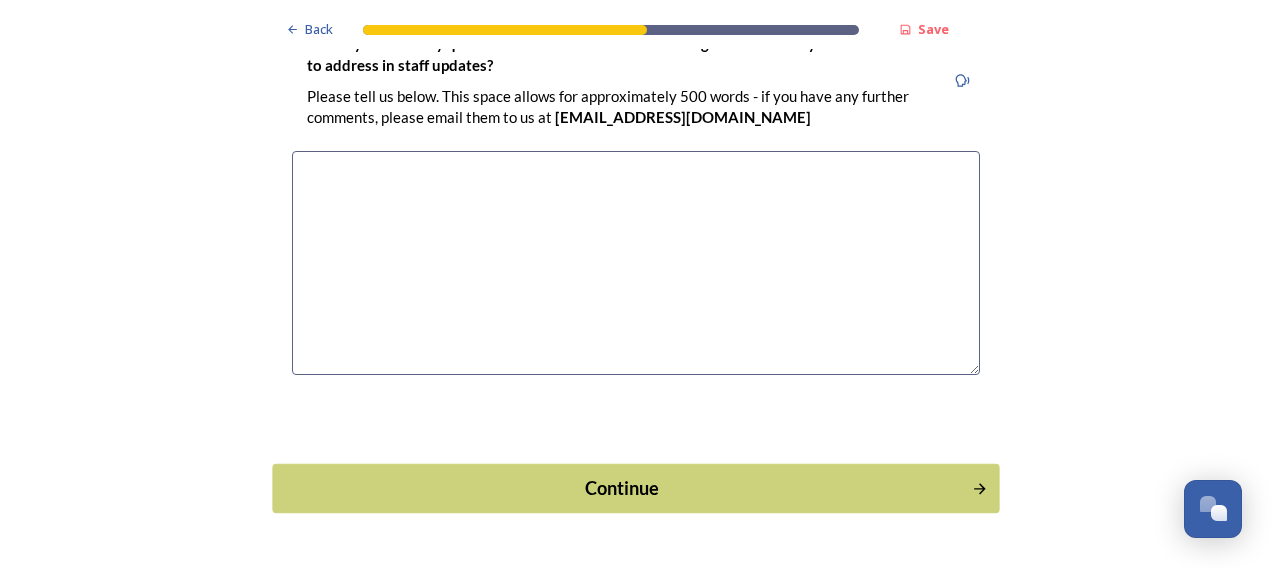 click on "Continue" at bounding box center (622, 488) 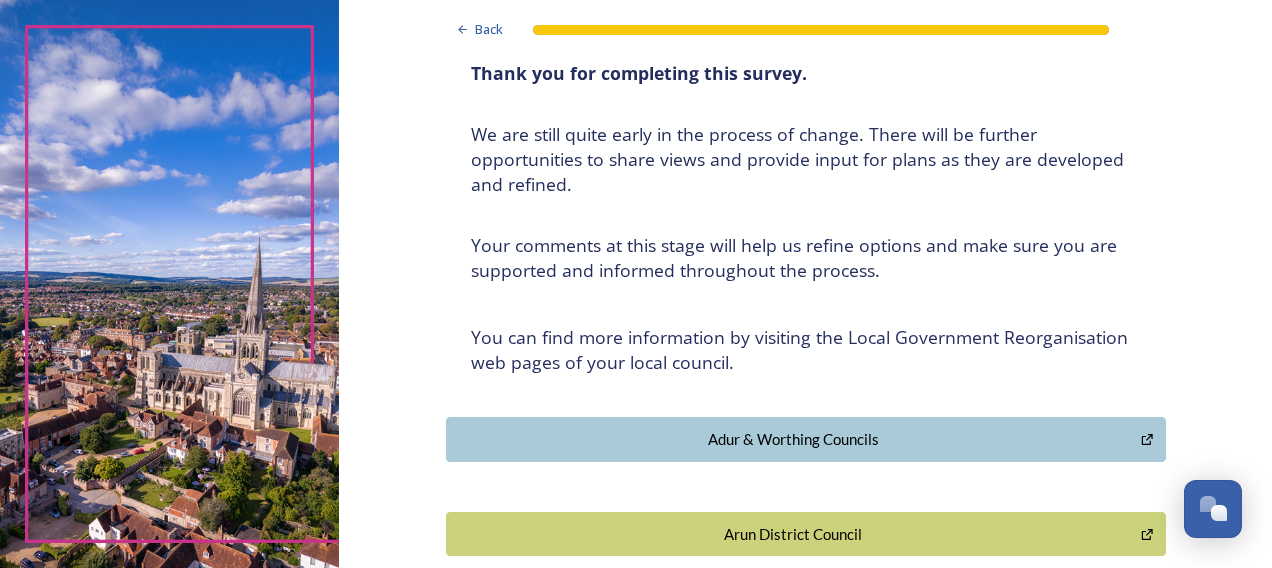 scroll, scrollTop: 116, scrollLeft: 0, axis: vertical 